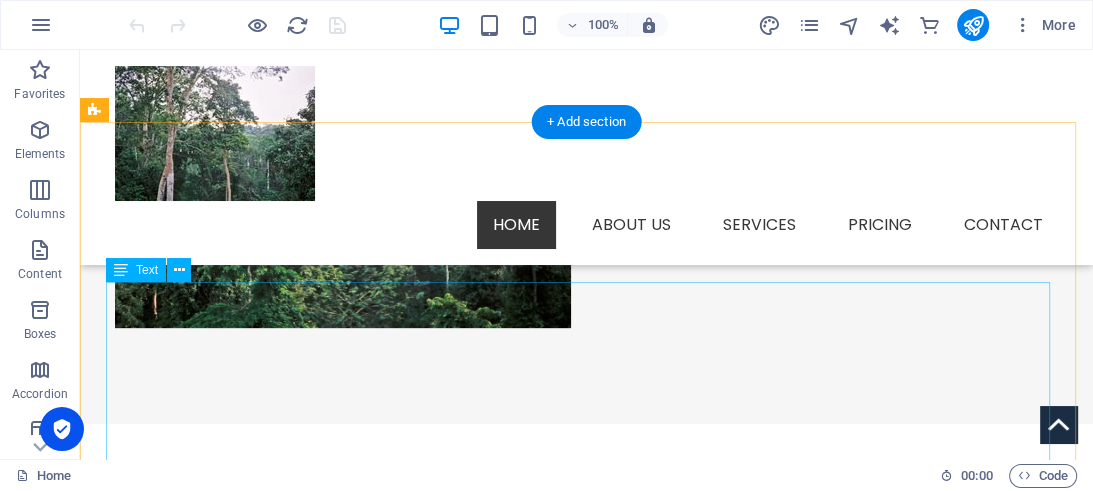 scroll, scrollTop: 528, scrollLeft: 0, axis: vertical 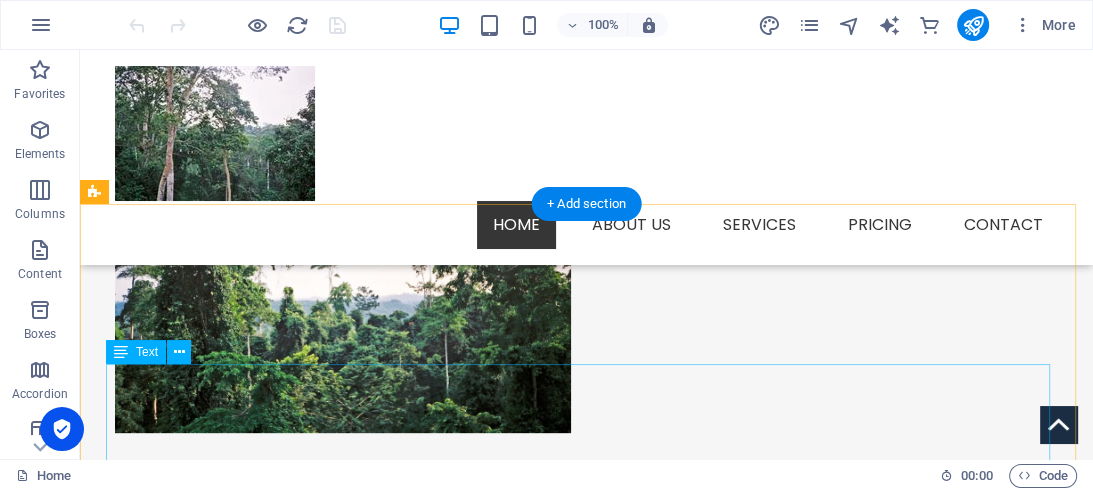 click on "**About Our Location, [GEOGRAPHIC_DATA], and Objectives** **Location:**   [GEOGRAPHIC_DATA] situated in the Central region of [GEOGRAPHIC_DATA], near [GEOGRAPHIC_DATA] and [GEOGRAPHIC_DATA].  **Aim:**   At the heart of our mission is the aim to make a significant positive impact within our communities we serve. We strive to not only meet but exceed the expectations of our clients by providing exceptional care and services. Our goal is to be recognized as a leader of forest and wildlife preservation, combining these goals with well managed educational tourism. **Objectives:**" at bounding box center [587, 947] 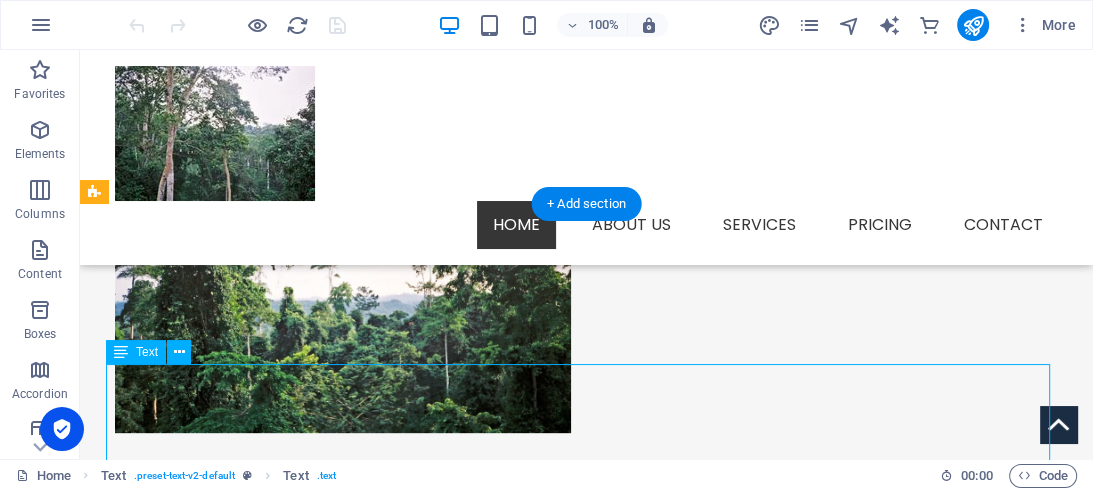 click on "**About Our Location, [GEOGRAPHIC_DATA], and Objectives** **Location:**   [GEOGRAPHIC_DATA] situated in the Central region of [GEOGRAPHIC_DATA], near [GEOGRAPHIC_DATA] and [GEOGRAPHIC_DATA].  **Aim:**   At the heart of our mission is the aim to make a significant positive impact within our communities we serve. We strive to not only meet but exceed the expectations of our clients by providing exceptional care and services. Our goal is to be recognized as a leader of forest and wildlife preservation, combining these goals with well managed educational tourism. **Objectives:**" at bounding box center [587, 947] 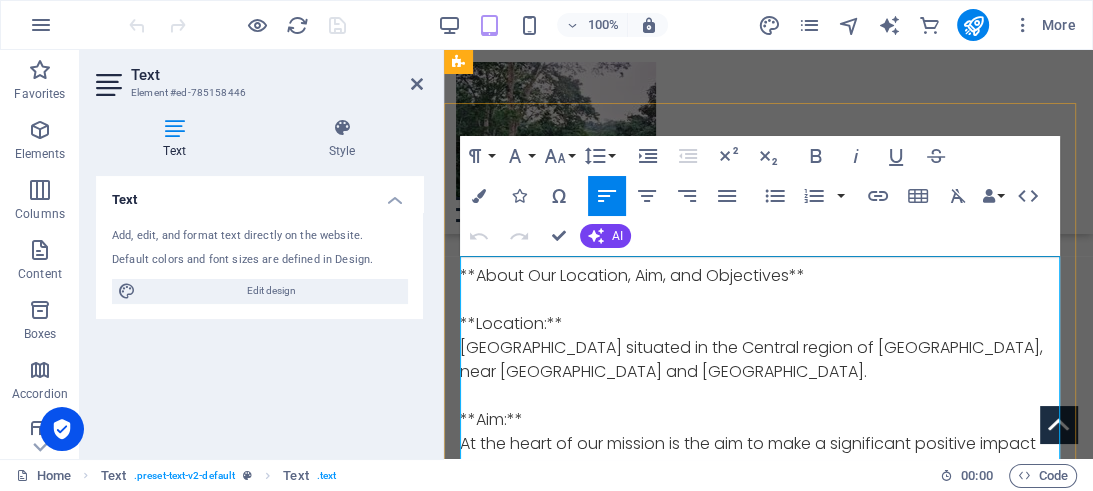 scroll, scrollTop: 704, scrollLeft: 0, axis: vertical 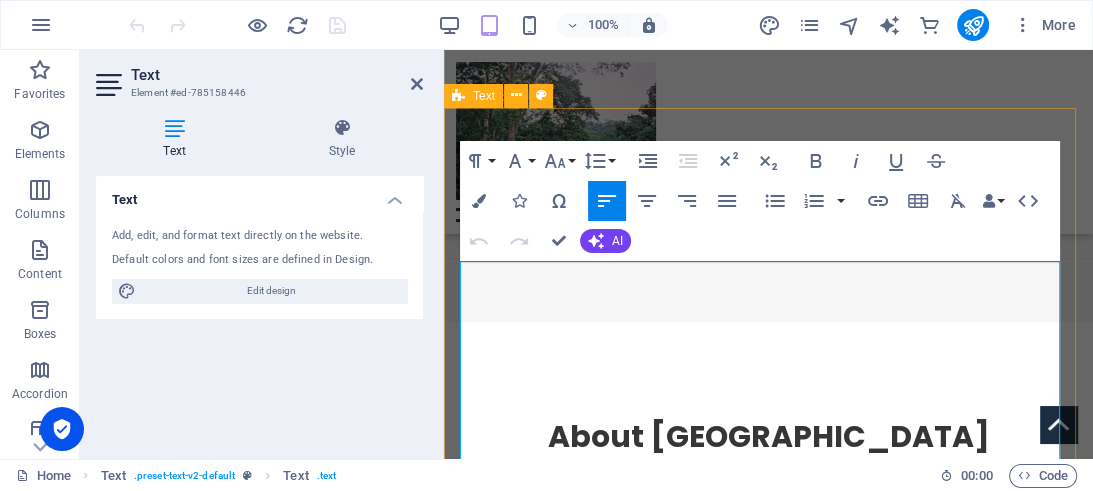 drag, startPoint x: 521, startPoint y: 271, endPoint x: 467, endPoint y: 277, distance: 54.33231 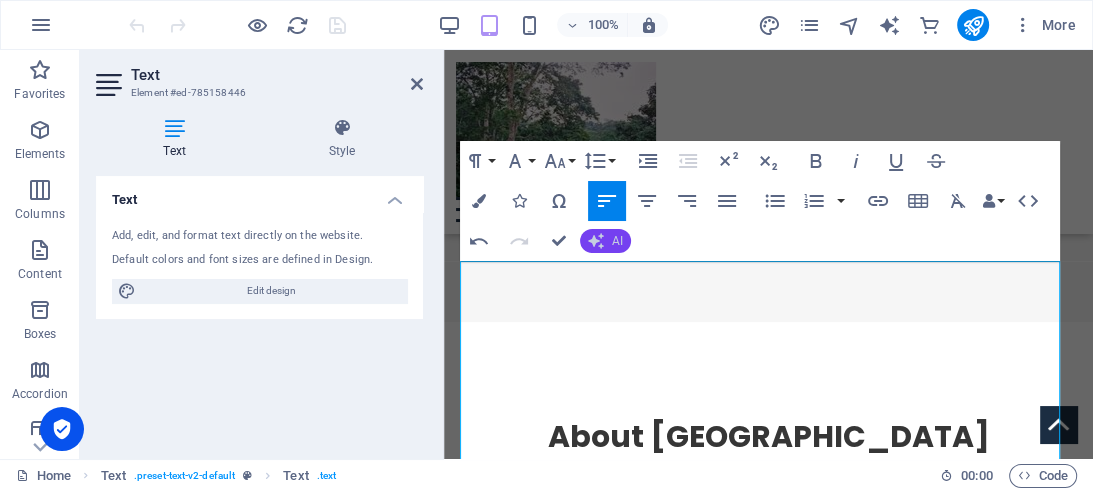 click on "AI" at bounding box center [617, 241] 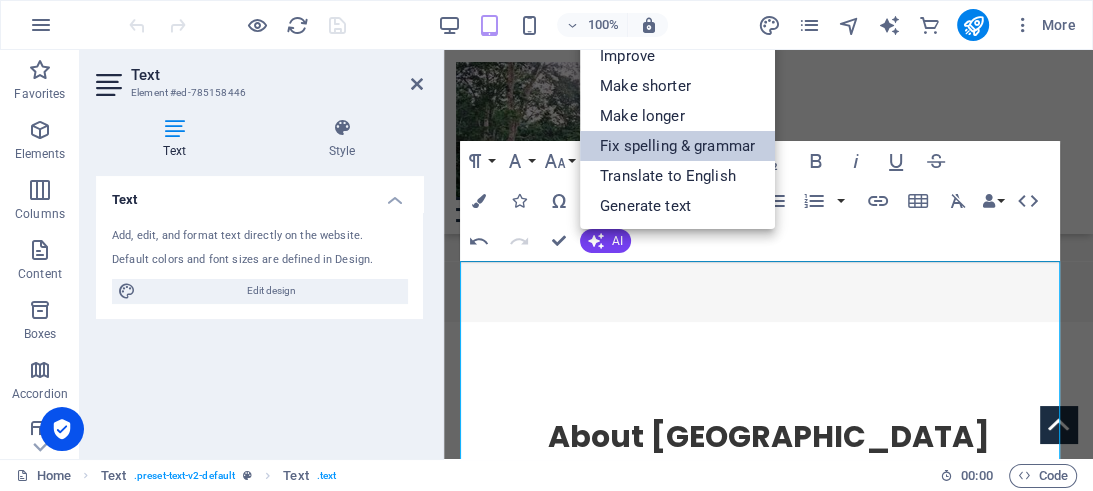 click on "Fix spelling & grammar" at bounding box center (677, 146) 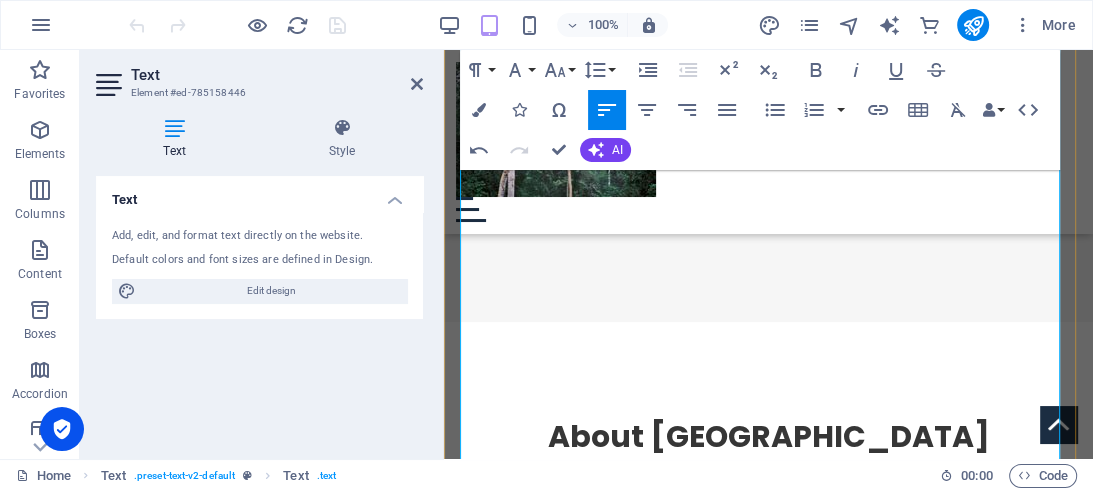 type 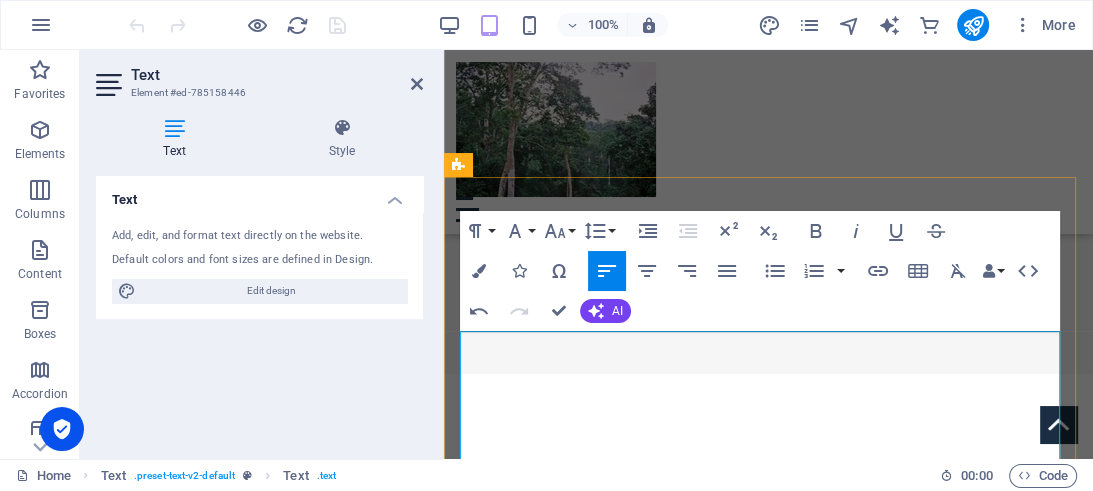 scroll, scrollTop: 634, scrollLeft: 0, axis: vertical 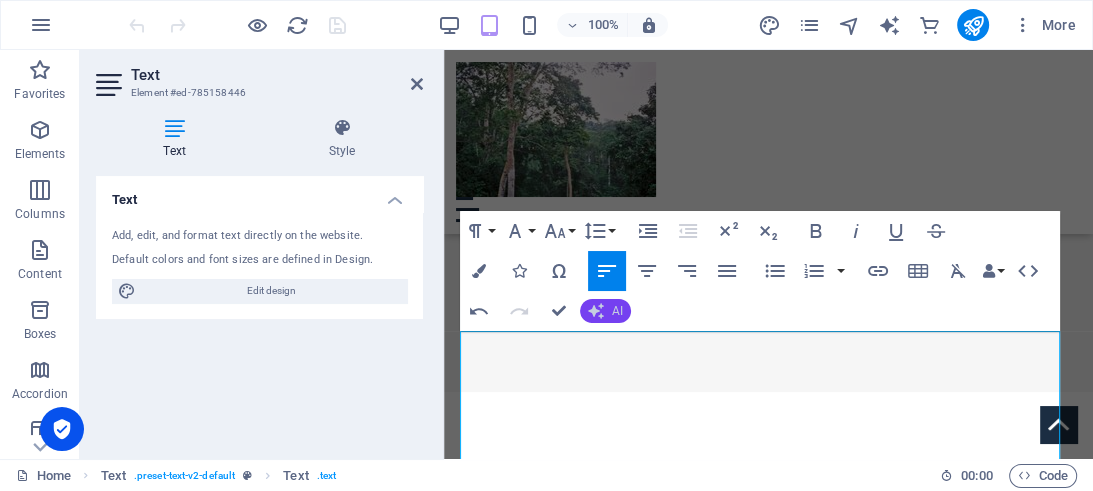 click on "AI" at bounding box center [617, 311] 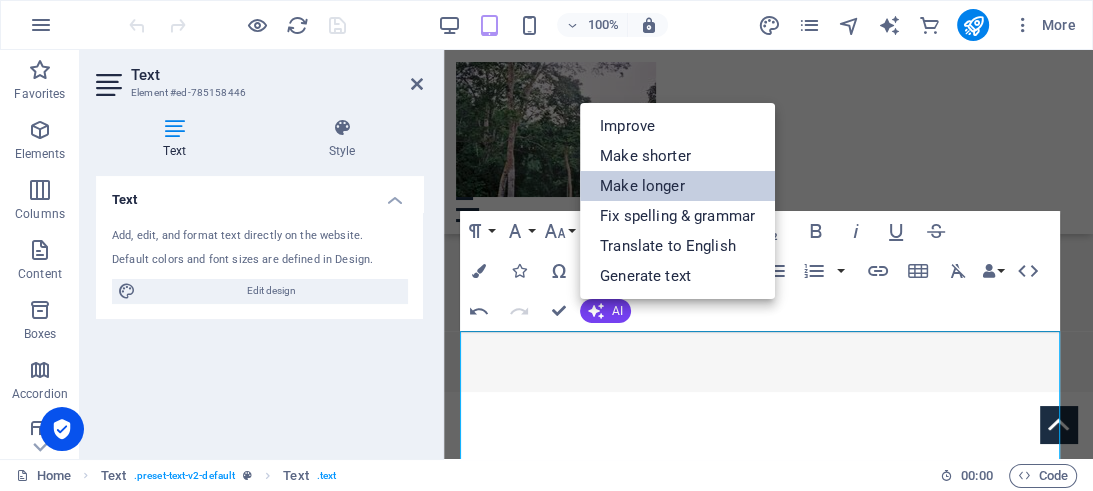 drag, startPoint x: 668, startPoint y: 186, endPoint x: 223, endPoint y: 138, distance: 447.58127 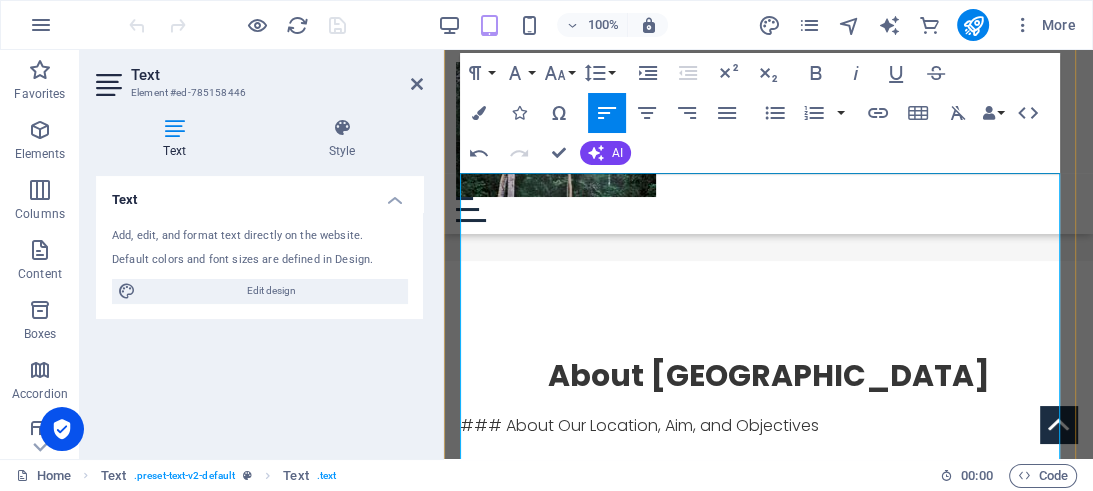 scroll, scrollTop: 793, scrollLeft: 0, axis: vertical 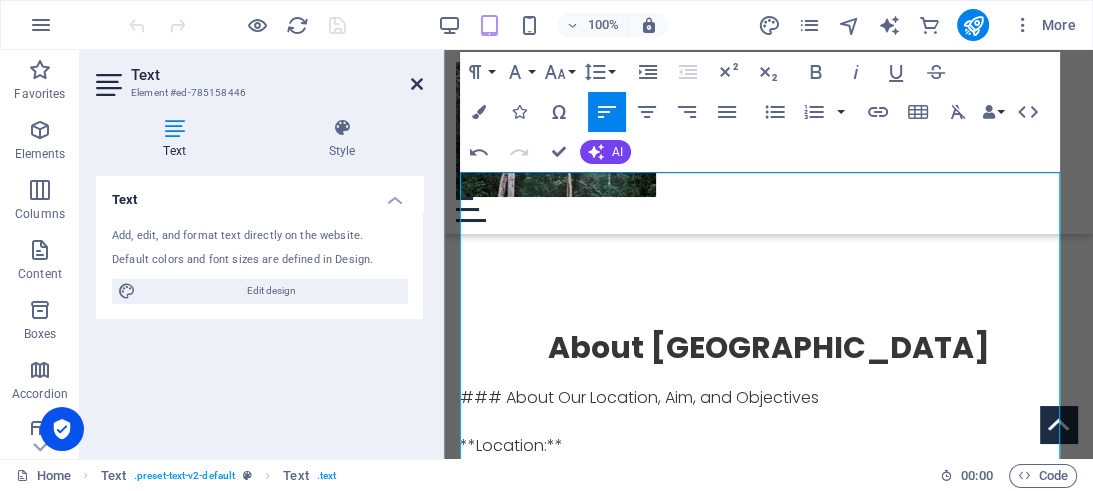 click at bounding box center (417, 84) 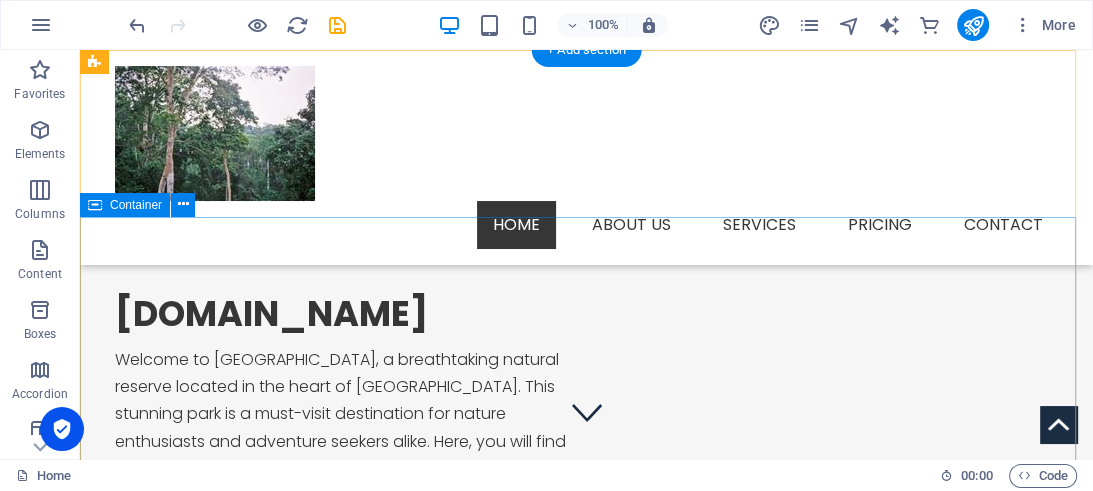 scroll, scrollTop: 0, scrollLeft: 0, axis: both 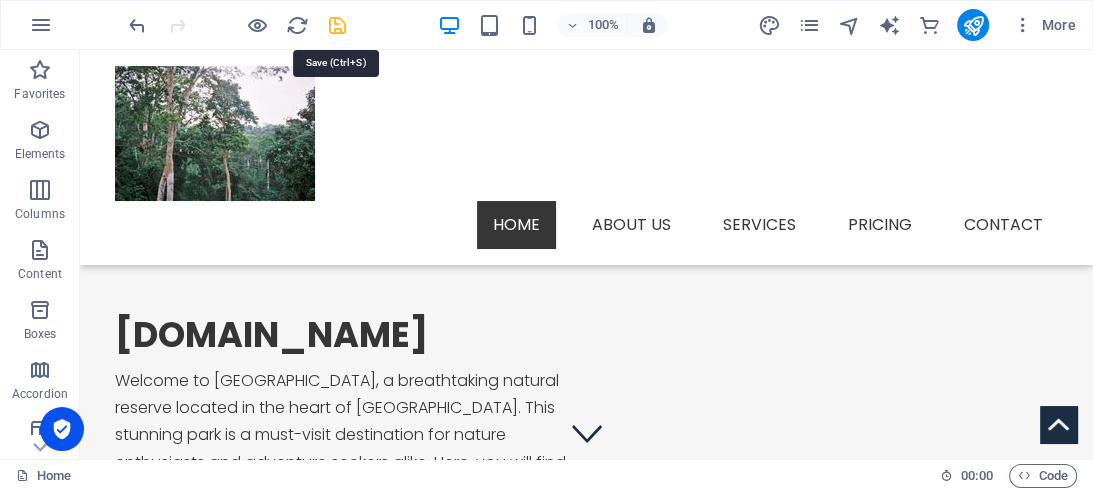 click at bounding box center (337, 25) 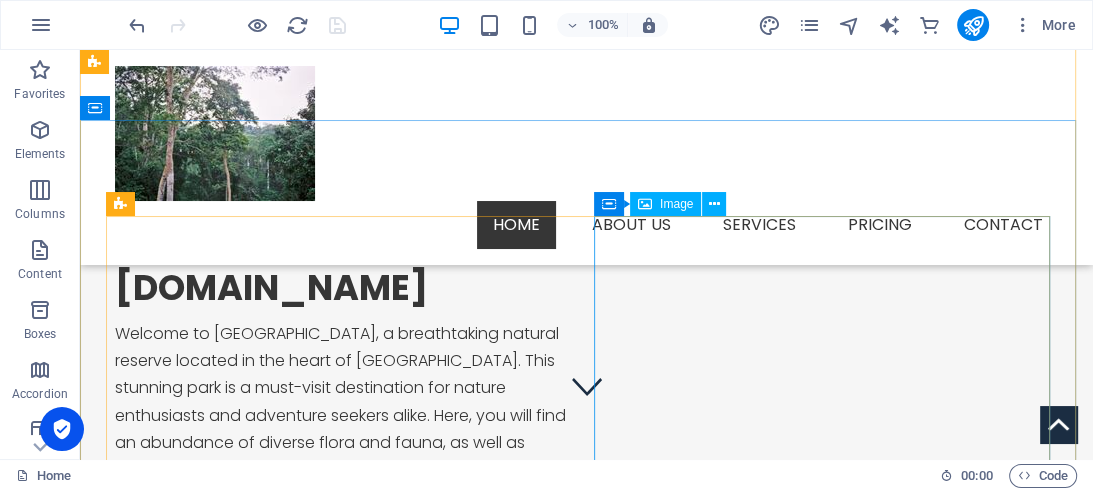 scroll, scrollTop: 0, scrollLeft: 0, axis: both 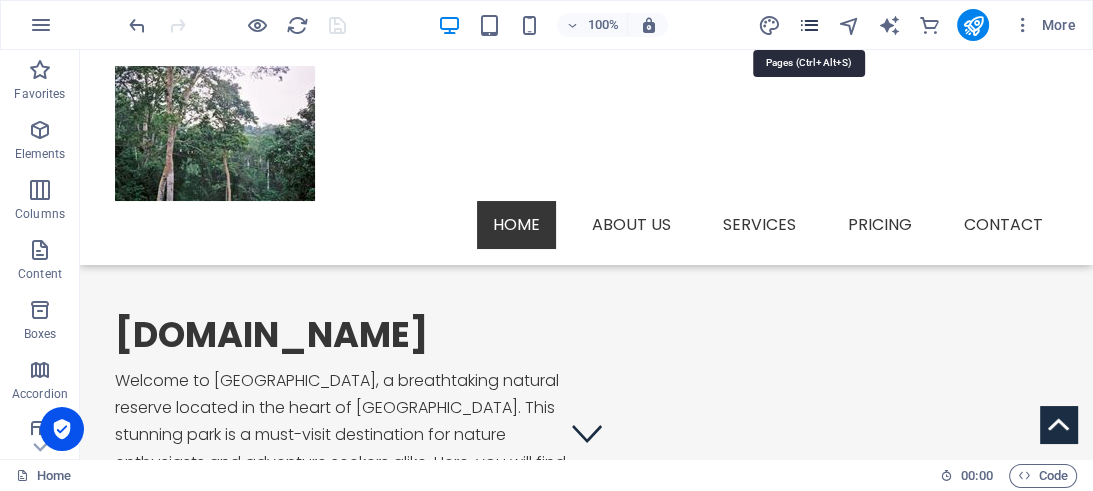 click at bounding box center (808, 25) 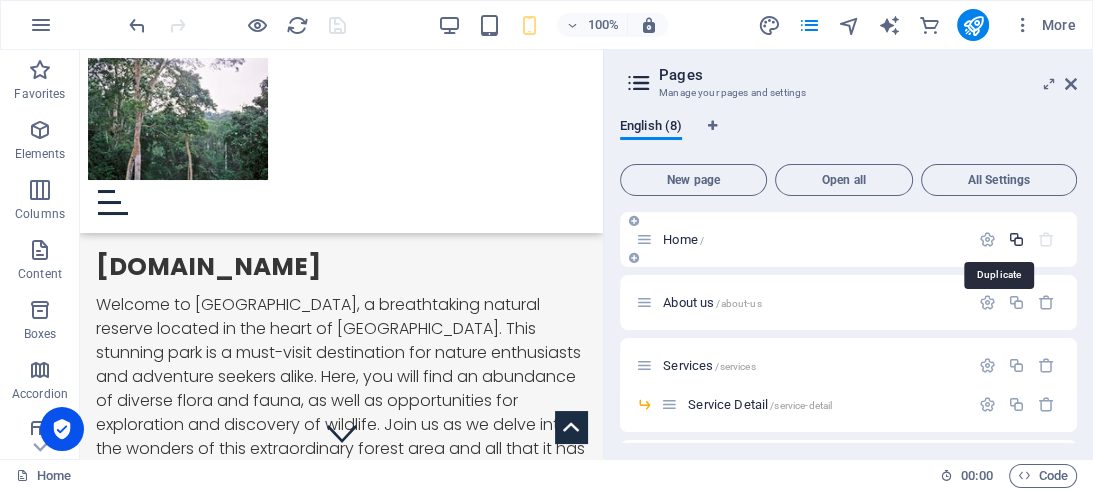 click at bounding box center (1016, 239) 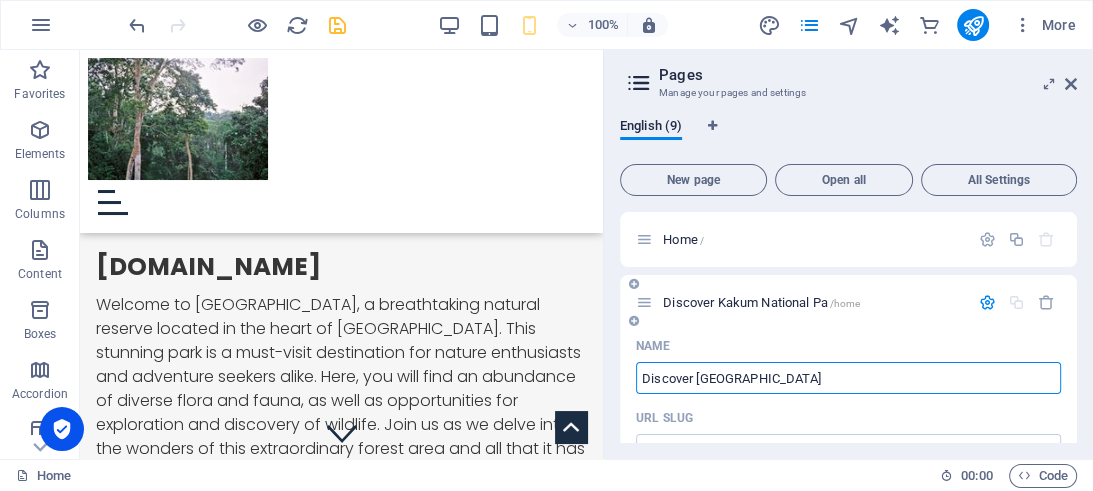 type on "Discover [GEOGRAPHIC_DATA]" 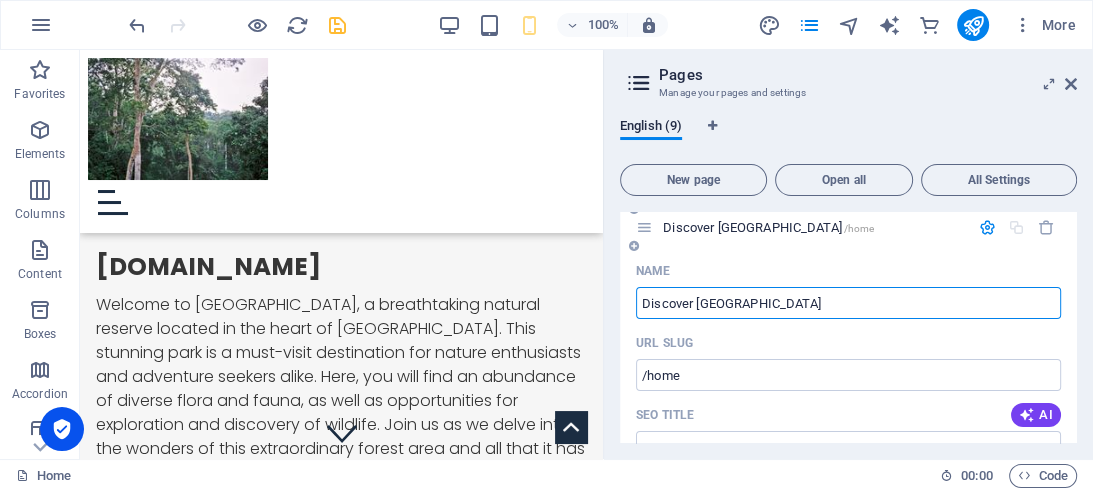scroll, scrollTop: 91, scrollLeft: 0, axis: vertical 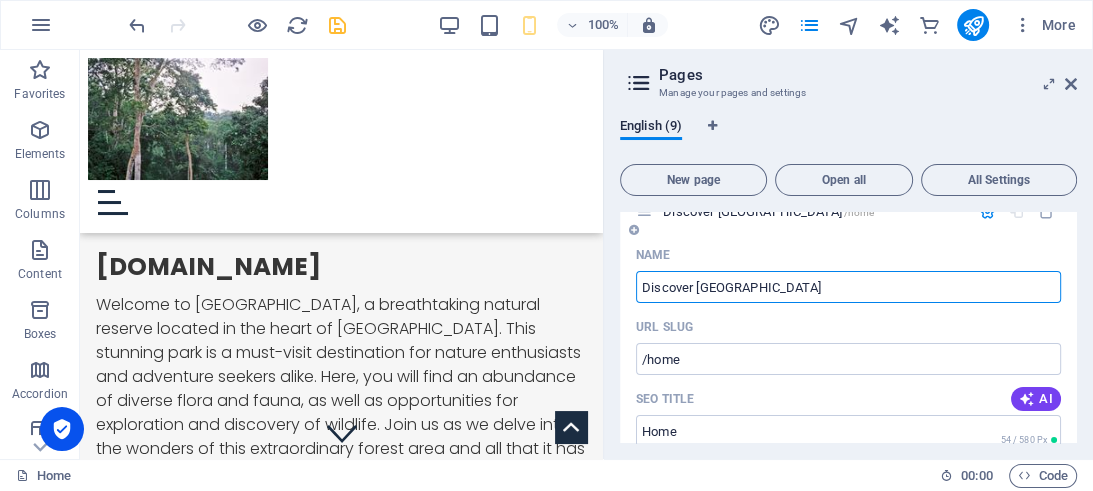 drag, startPoint x: 838, startPoint y: 290, endPoint x: 642, endPoint y: 288, distance: 196.01021 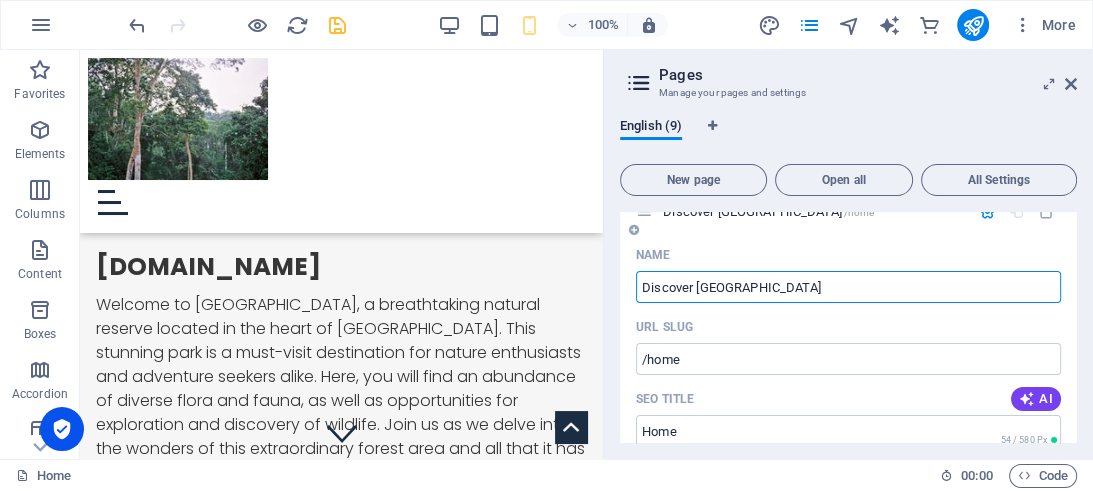 click on "Discover [GEOGRAPHIC_DATA]" at bounding box center [848, 287] 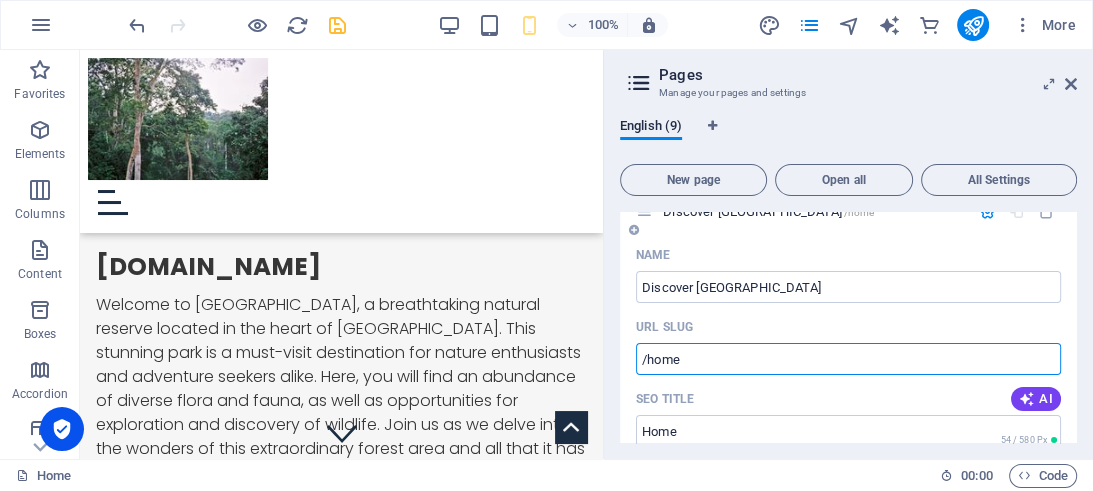 drag, startPoint x: 698, startPoint y: 360, endPoint x: 649, endPoint y: 361, distance: 49.010204 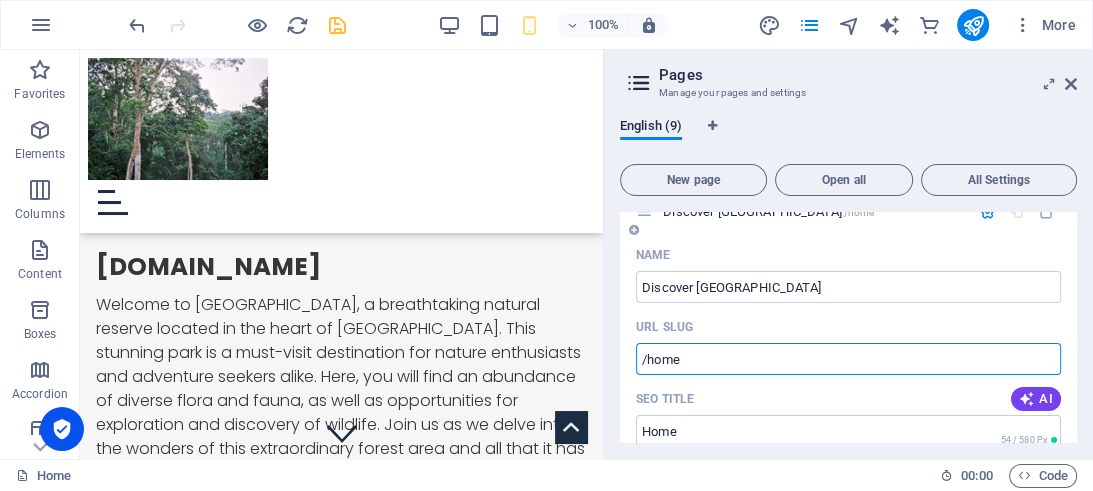 paste 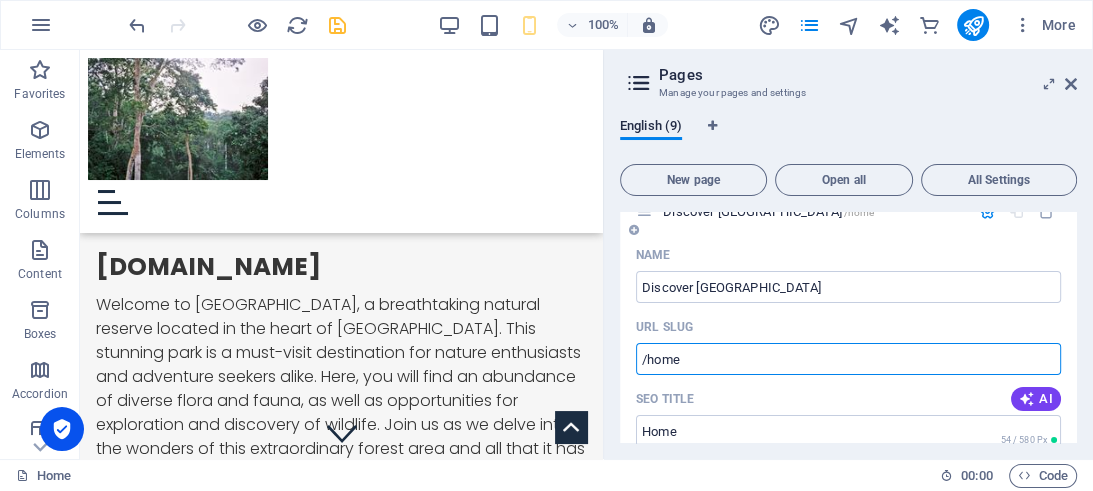 drag, startPoint x: 710, startPoint y: 362, endPoint x: 649, endPoint y: 362, distance: 61 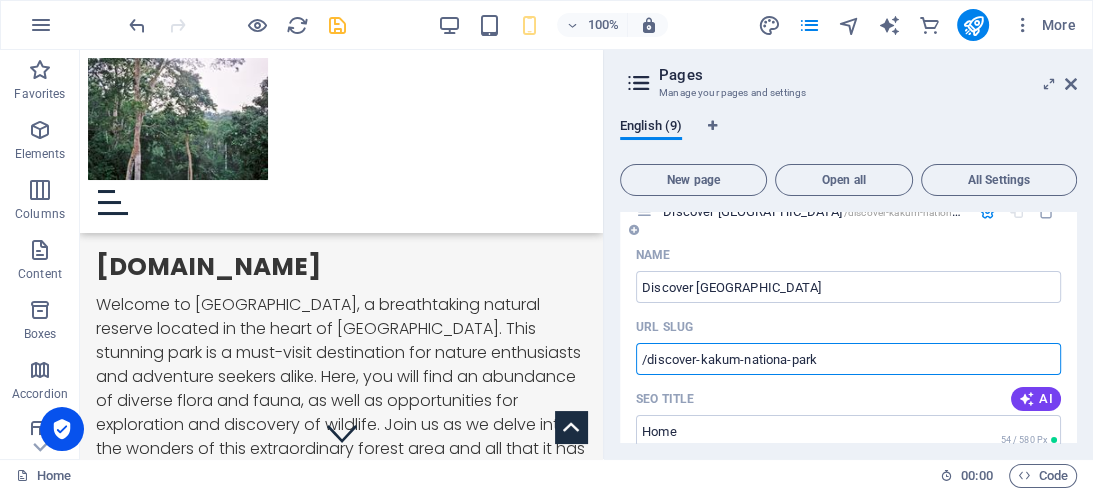 type on "/discover-kakum-nationa-park" 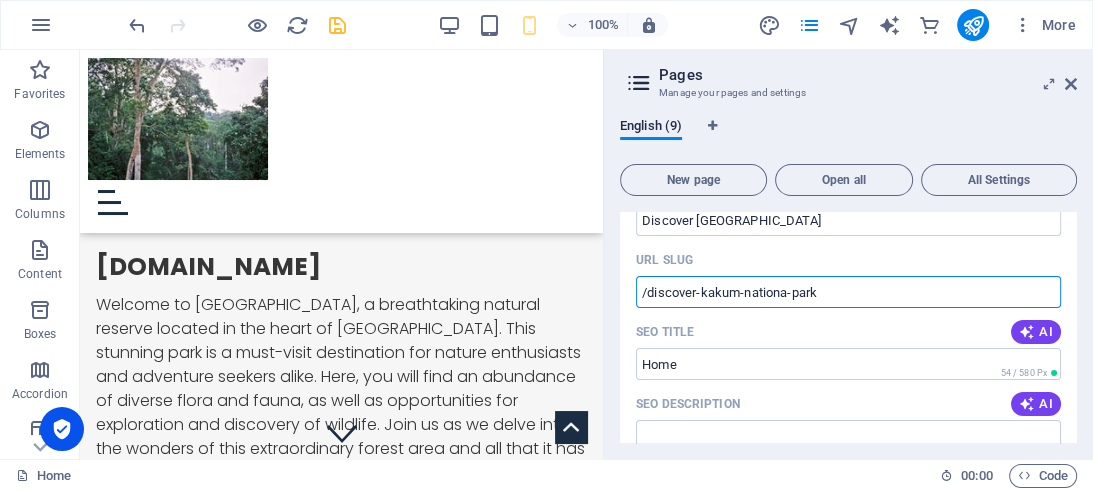 scroll, scrollTop: 182, scrollLeft: 0, axis: vertical 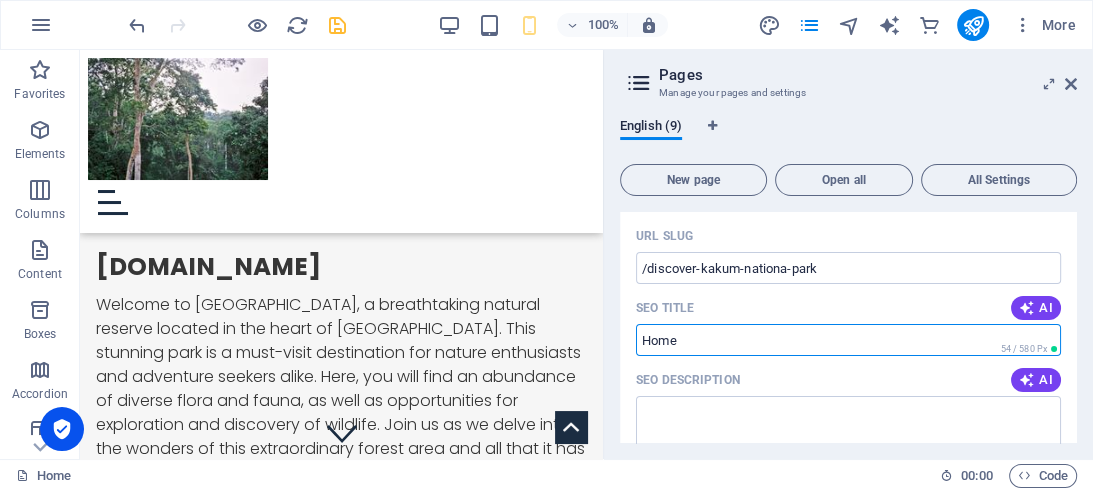 drag, startPoint x: 684, startPoint y: 346, endPoint x: 635, endPoint y: 343, distance: 49.09175 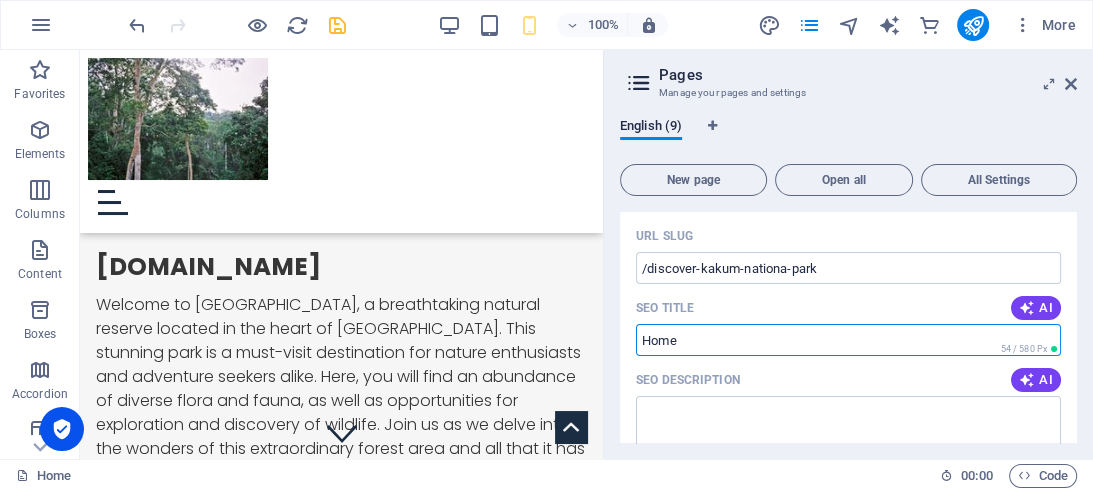 paste on "### About" 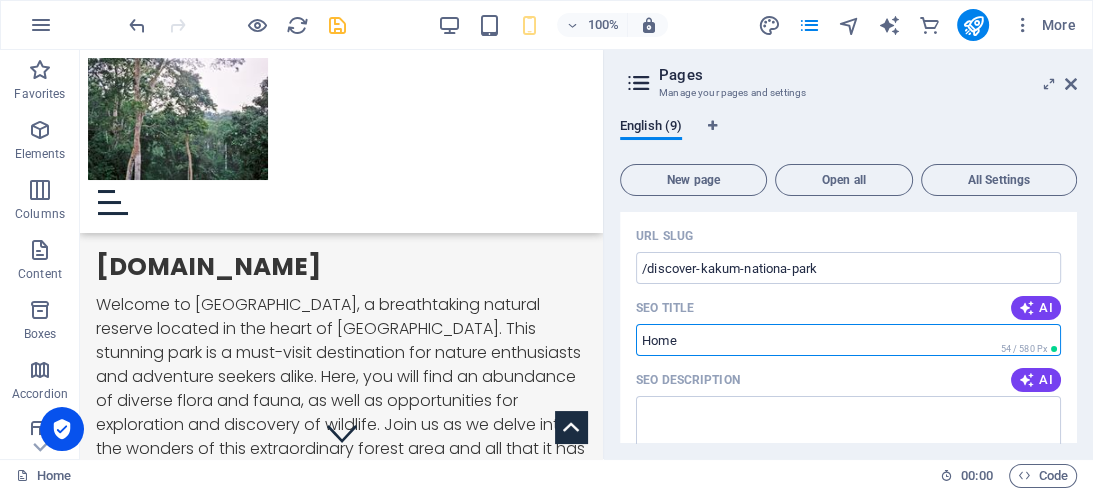 click on "Home" at bounding box center (848, 340) 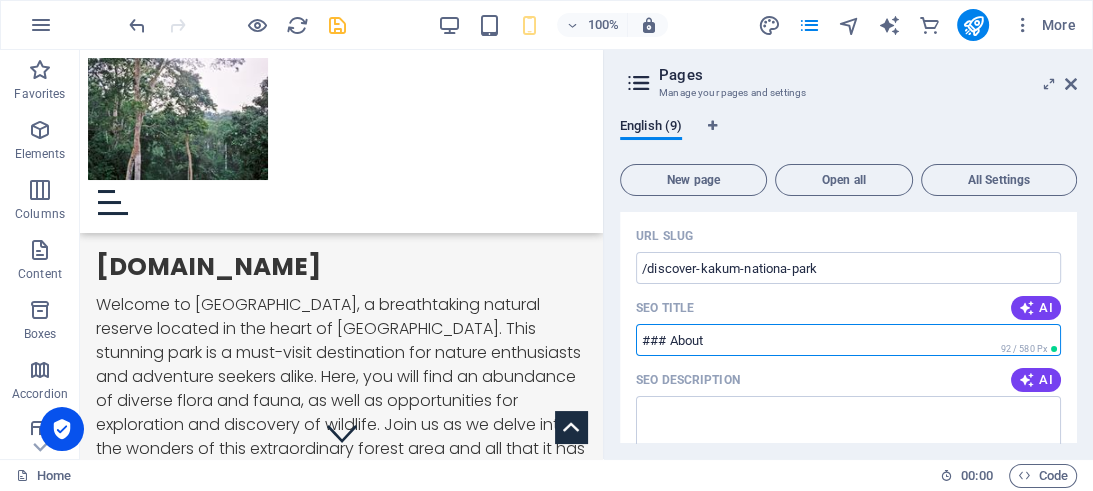 drag, startPoint x: 717, startPoint y: 337, endPoint x: 635, endPoint y: 336, distance: 82.006096 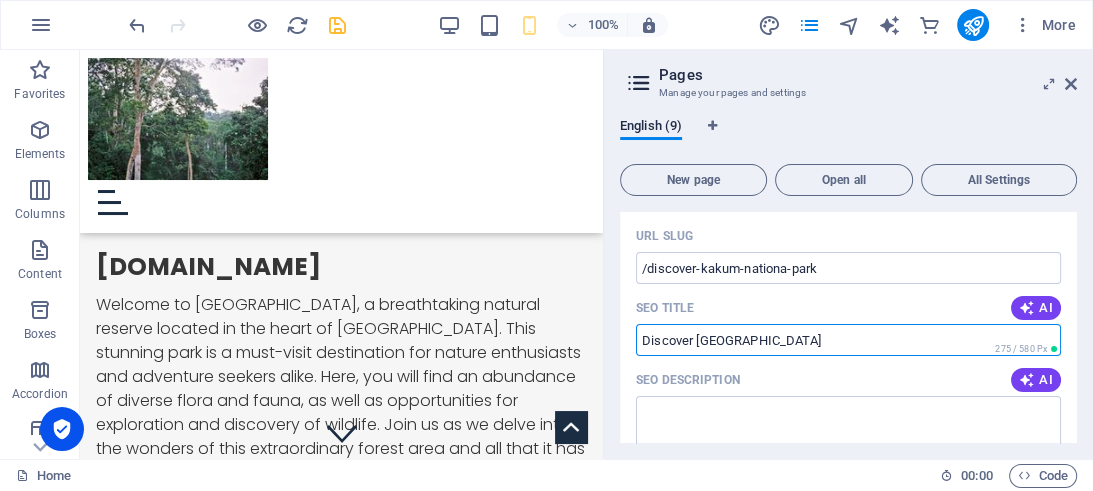 type on "Discover [GEOGRAPHIC_DATA]" 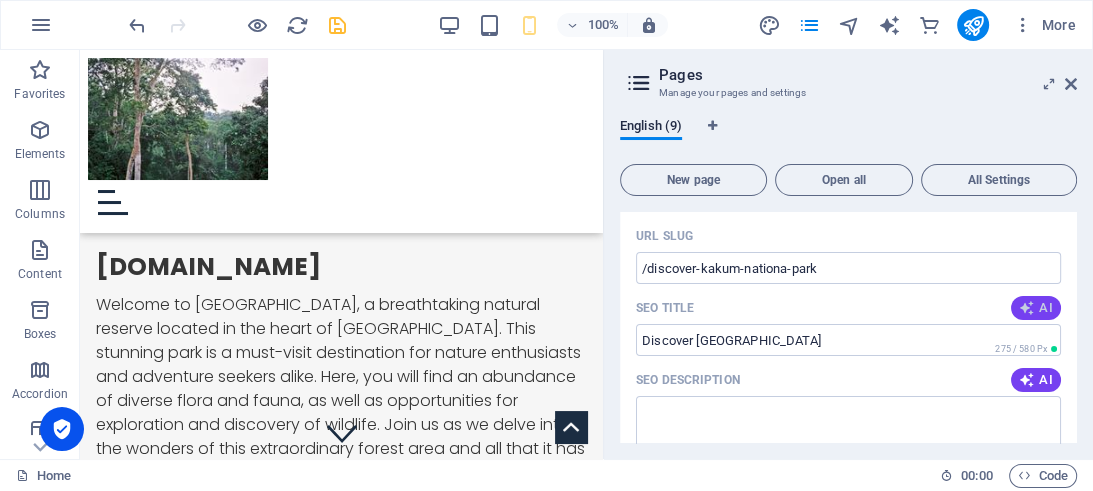 click at bounding box center (1027, 308) 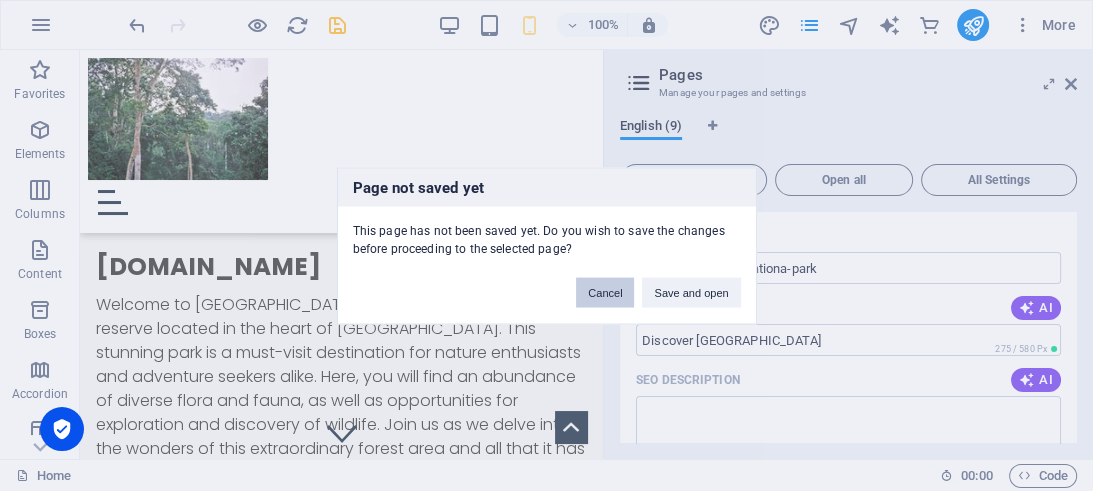 click on "Cancel" at bounding box center (605, 292) 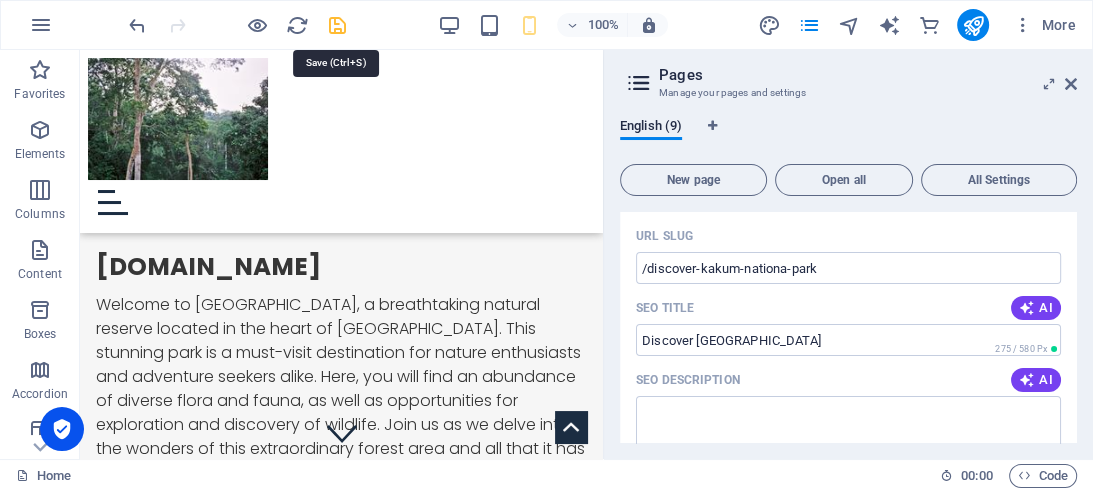 drag, startPoint x: 338, startPoint y: 25, endPoint x: 255, endPoint y: 54, distance: 87.92042 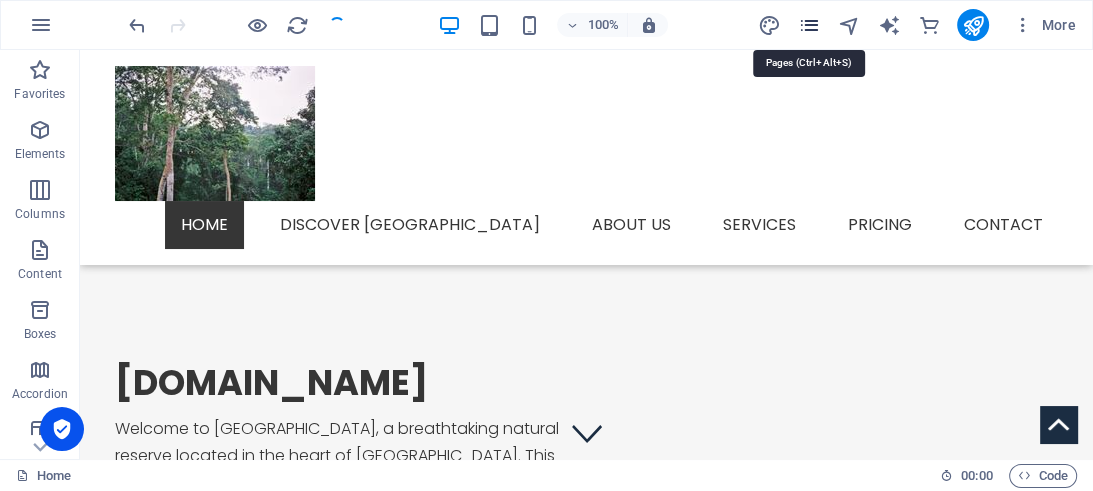 click at bounding box center [808, 25] 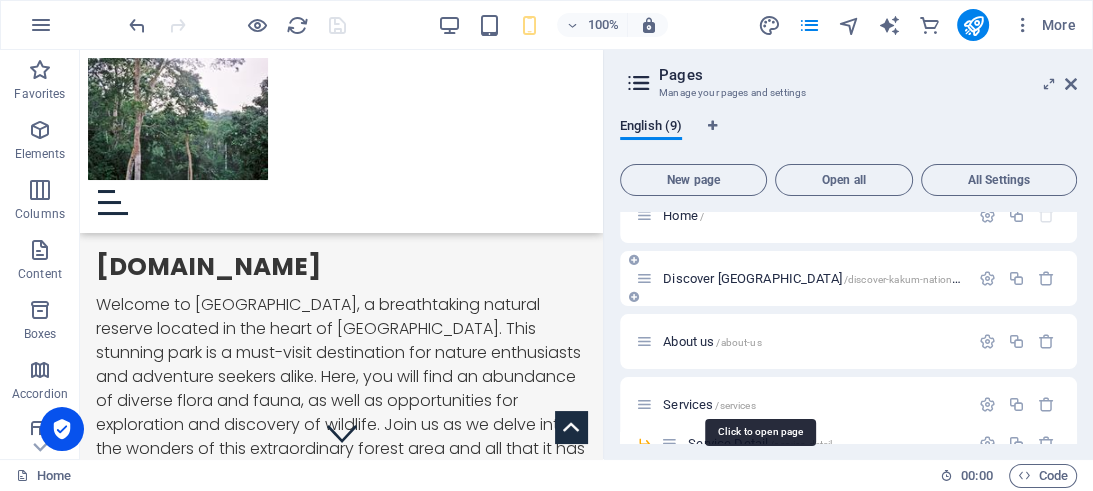 scroll, scrollTop: 0, scrollLeft: 0, axis: both 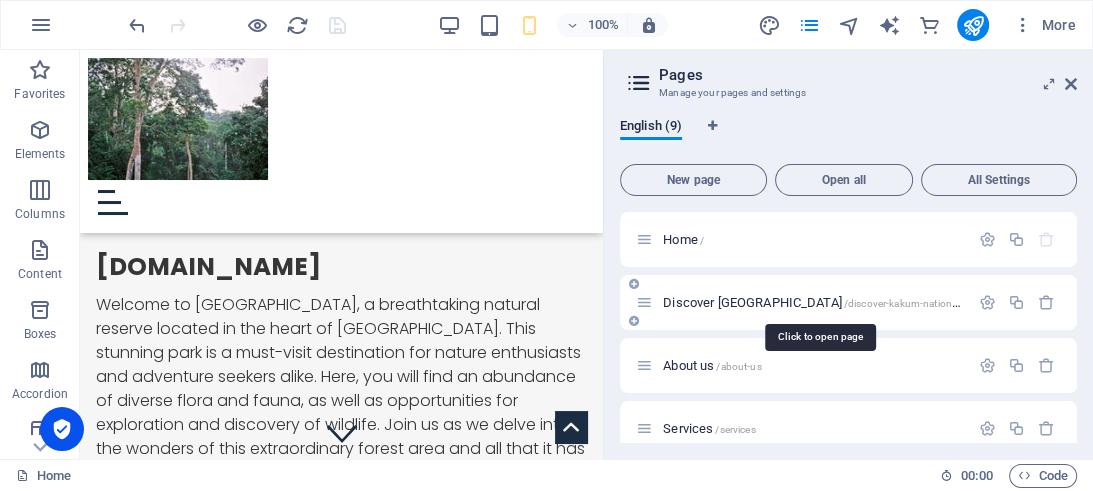 click on "Discover [GEOGRAPHIC_DATA] /discover-kakum-nationa-park" at bounding box center (821, 302) 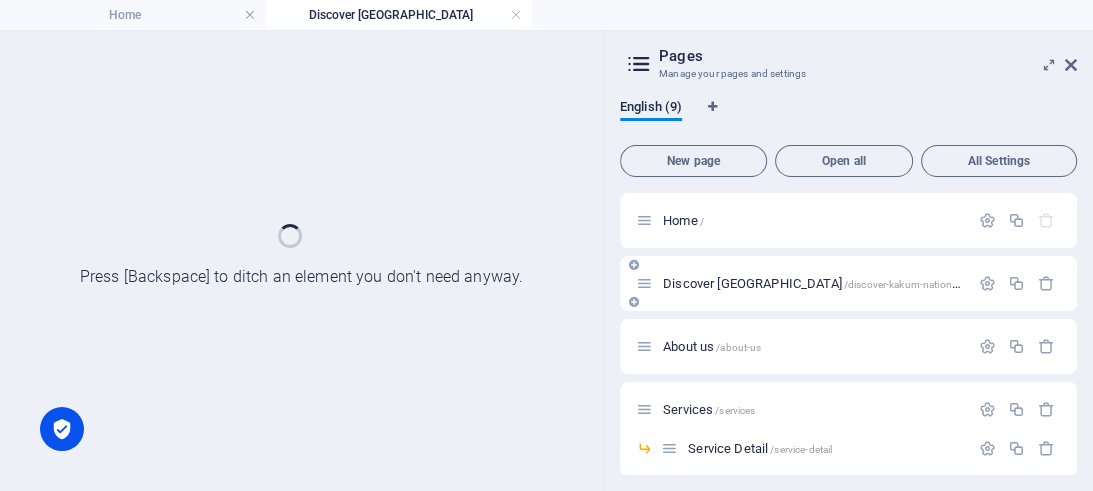 click on "Discover [GEOGRAPHIC_DATA] /discover-kakum-nationa-park" at bounding box center [821, 283] 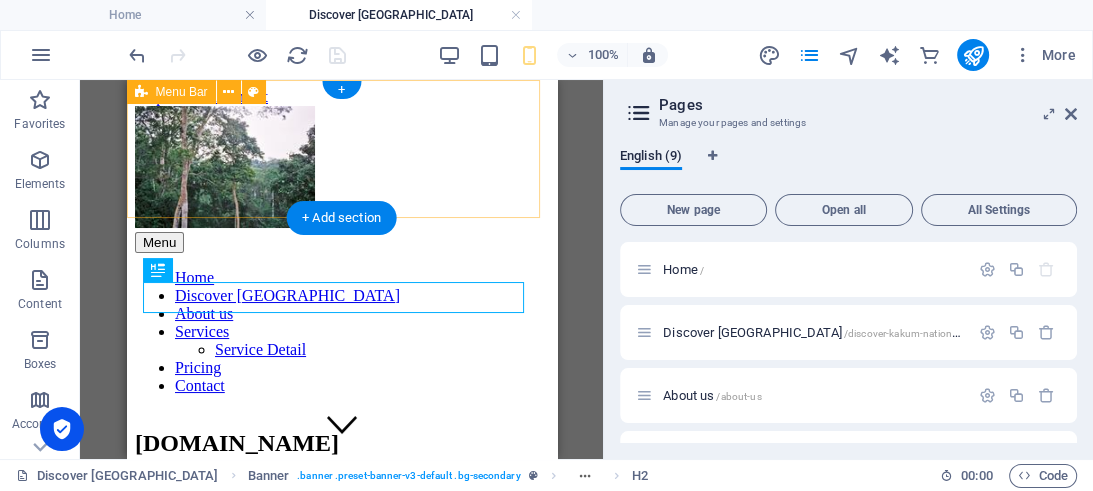 scroll, scrollTop: 0, scrollLeft: 0, axis: both 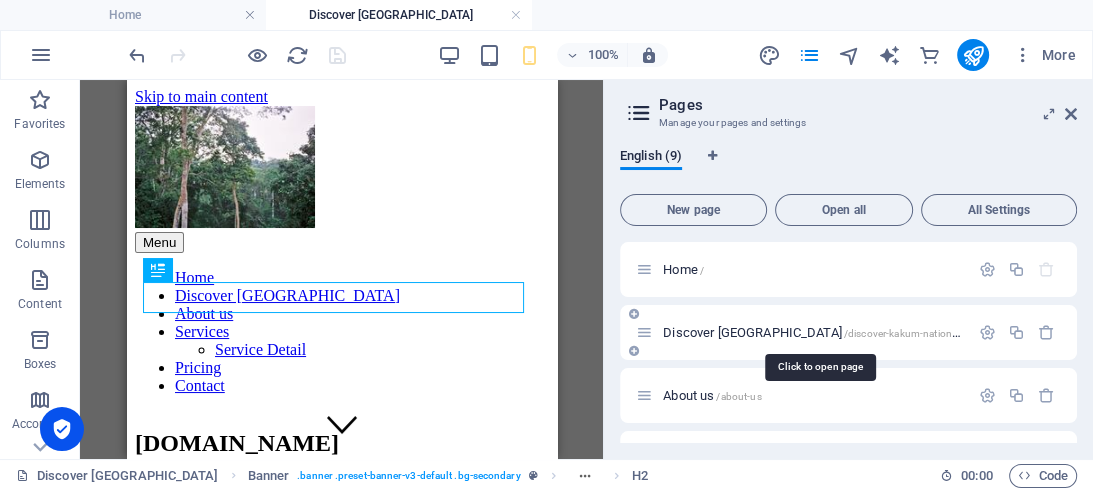 click on "Discover [GEOGRAPHIC_DATA] /discover-kakum-nationa-park" at bounding box center [821, 332] 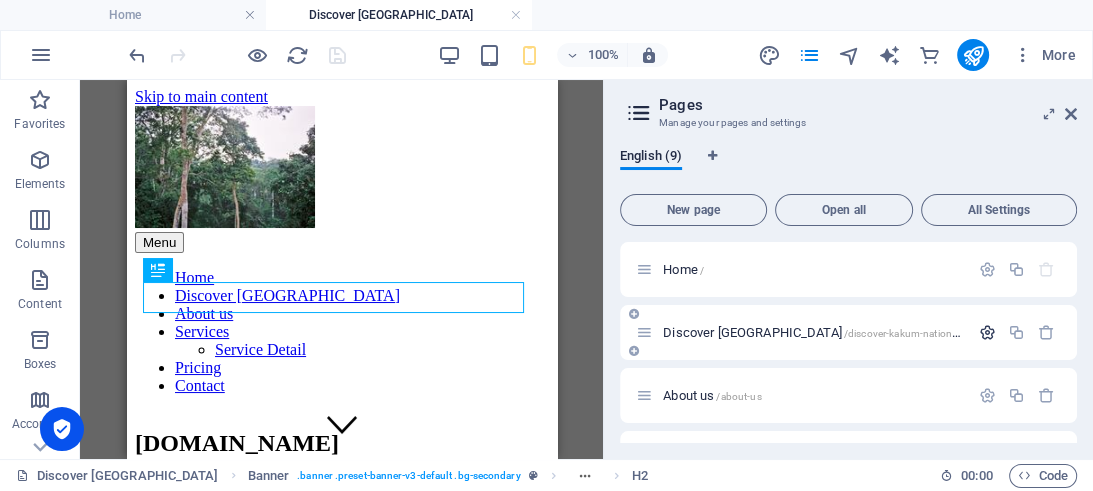 click at bounding box center [987, 332] 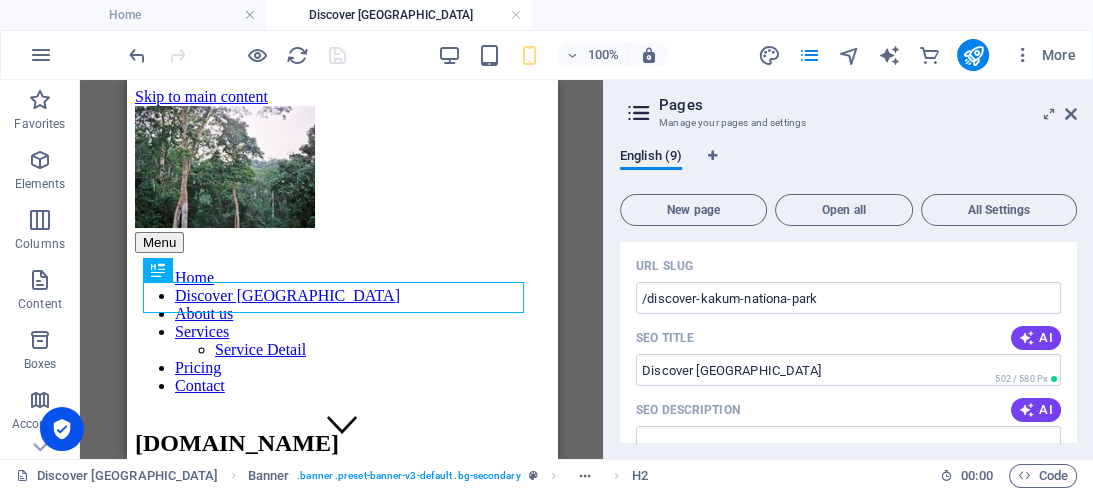 scroll, scrollTop: 274, scrollLeft: 0, axis: vertical 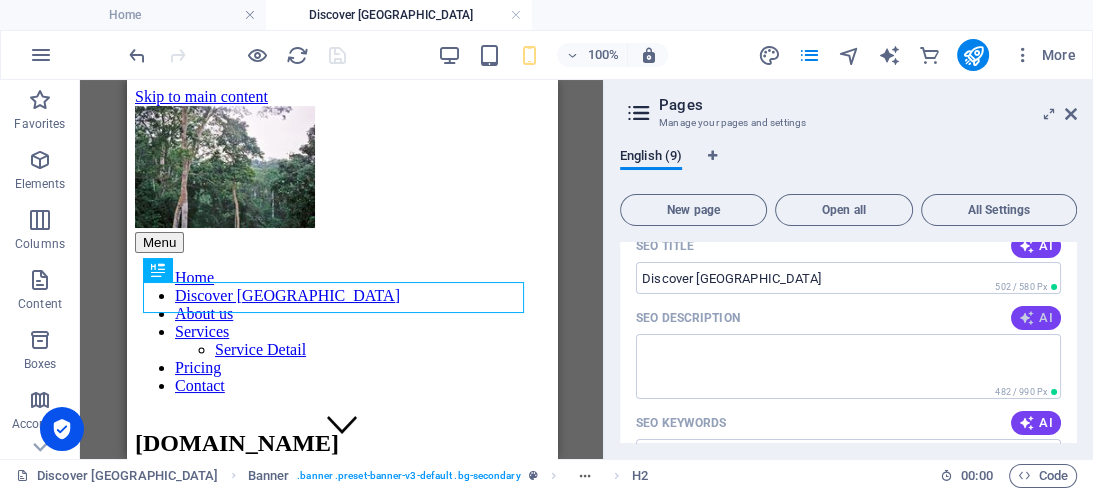 click at bounding box center [1027, 318] 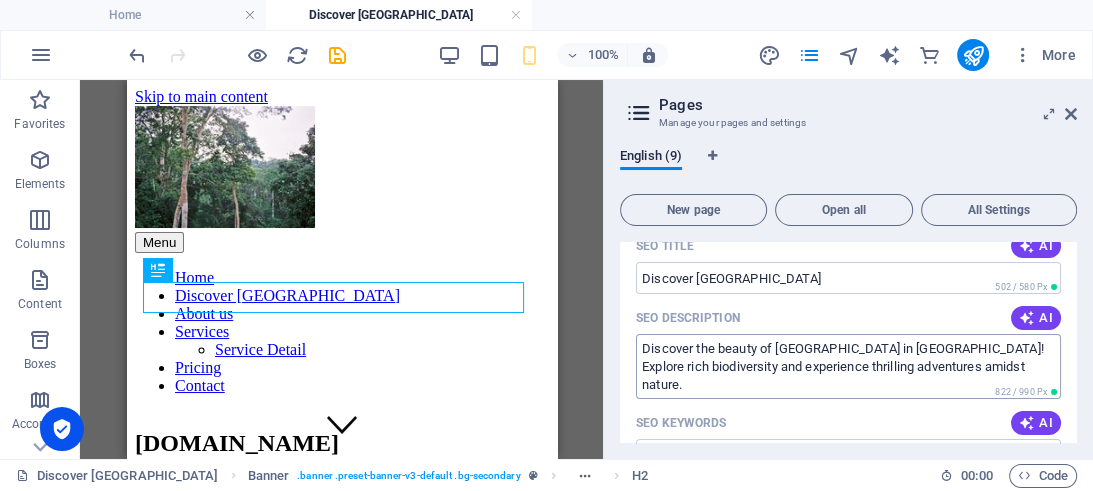 type on "Discover the beauty of [GEOGRAPHIC_DATA] in [GEOGRAPHIC_DATA]! Explore rich biodiversity and experience thrilling adventures amidst nature." 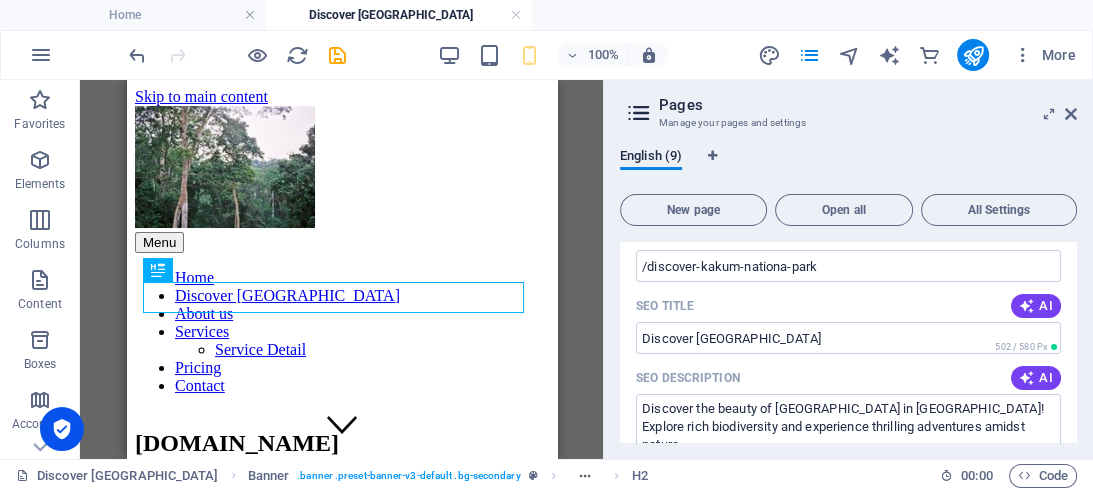 scroll, scrollTop: 182, scrollLeft: 0, axis: vertical 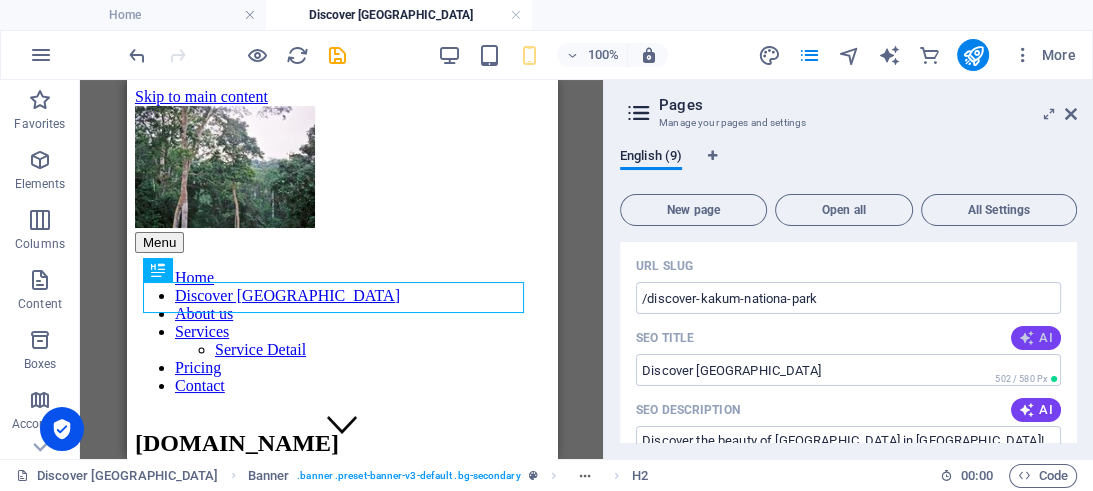 click on "AI" at bounding box center [1036, 338] 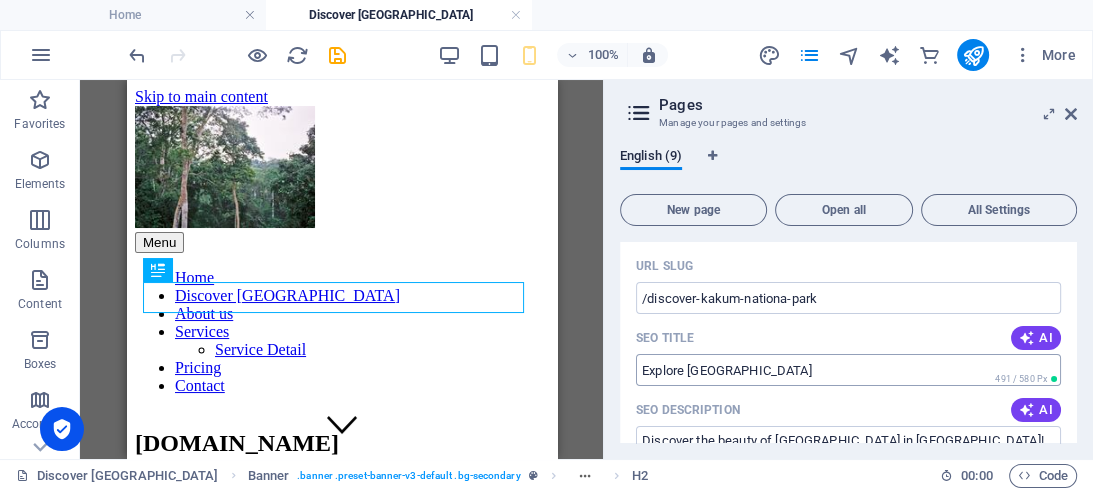 type on "Explore [GEOGRAPHIC_DATA]" 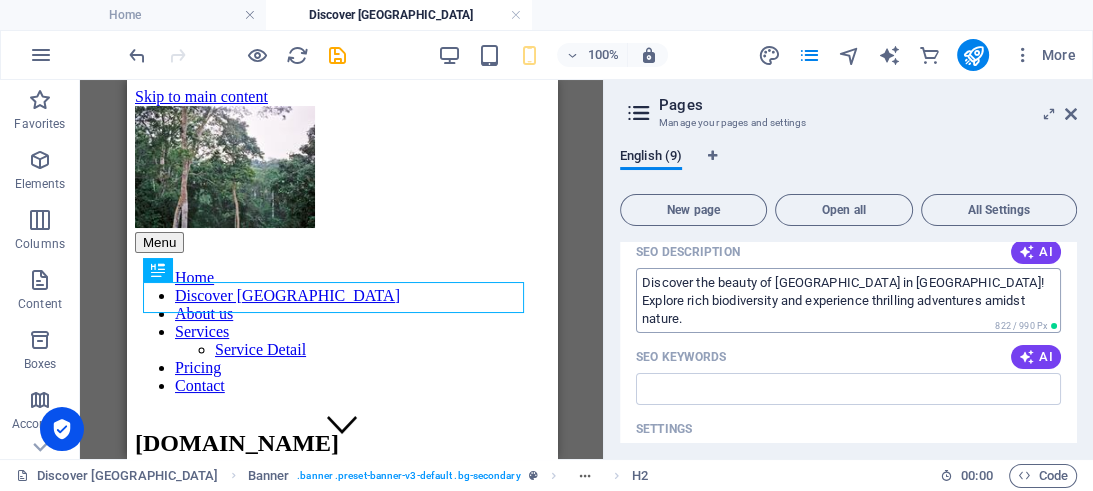 scroll, scrollTop: 365, scrollLeft: 0, axis: vertical 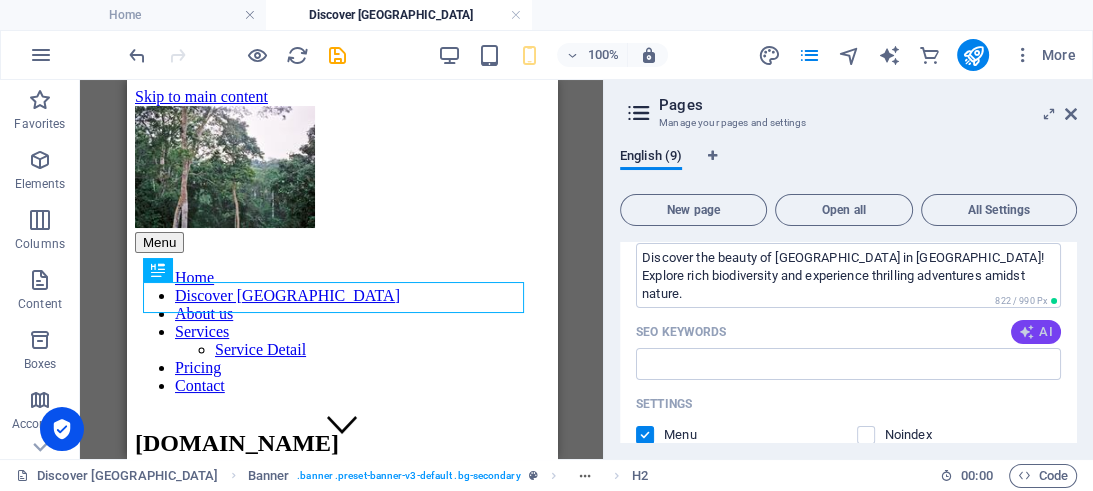 click on "AI" at bounding box center [1036, 332] 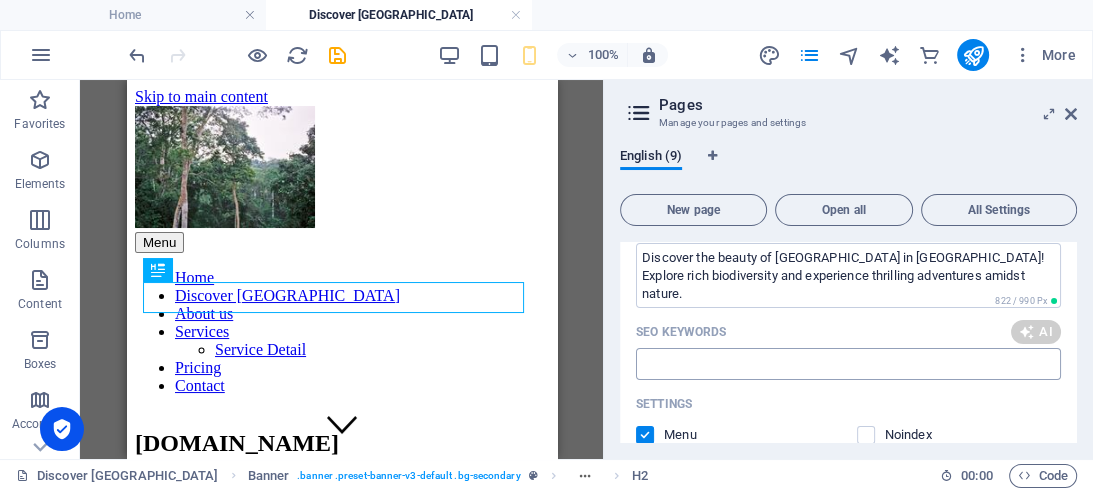 type on "[GEOGRAPHIC_DATA], [GEOGRAPHIC_DATA], [GEOGRAPHIC_DATA], wildlife exploration [GEOGRAPHIC_DATA], biodiversity [GEOGRAPHIC_DATA], eco-tourism [GEOGRAPHIC_DATA]" 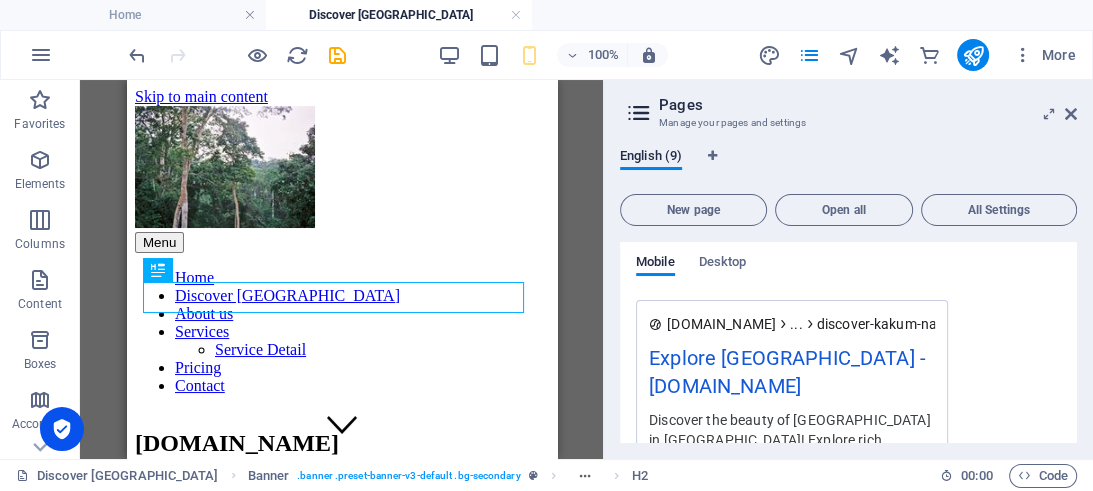 scroll, scrollTop: 638, scrollLeft: 0, axis: vertical 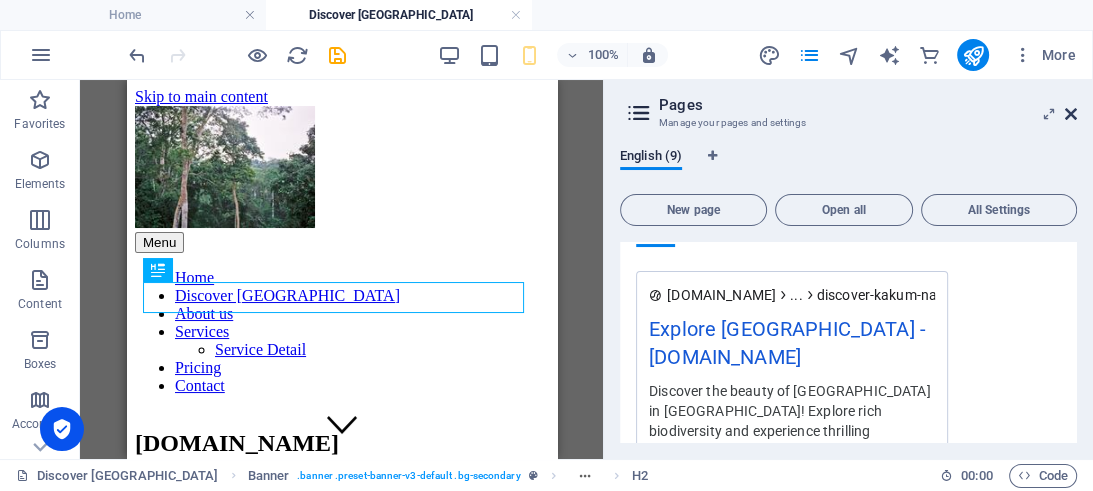 click at bounding box center [1071, 114] 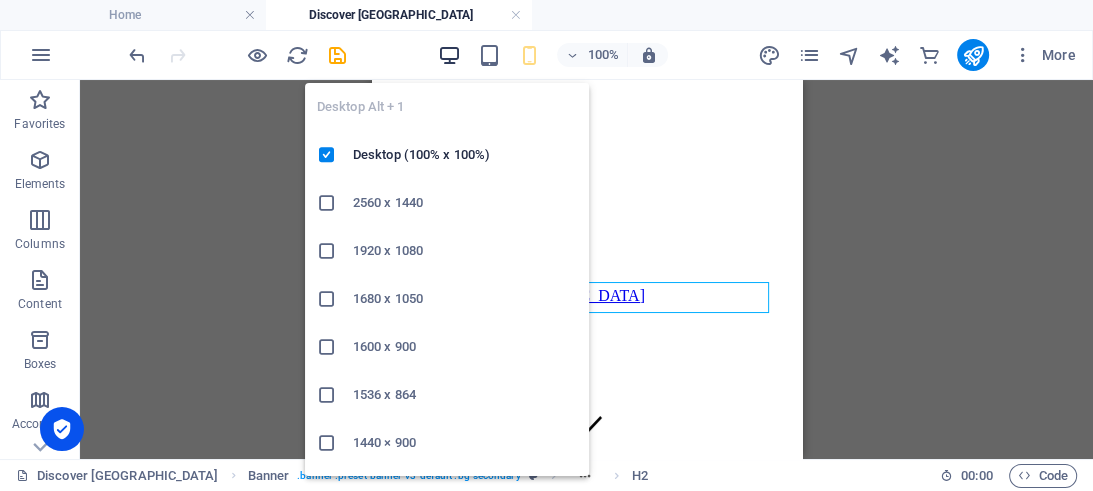click at bounding box center (449, 55) 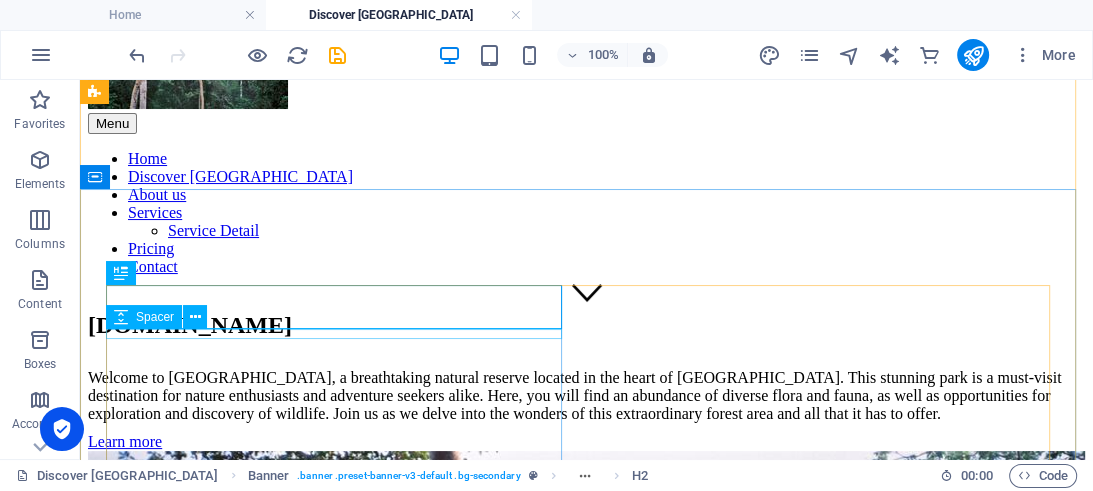 scroll, scrollTop: 105, scrollLeft: 0, axis: vertical 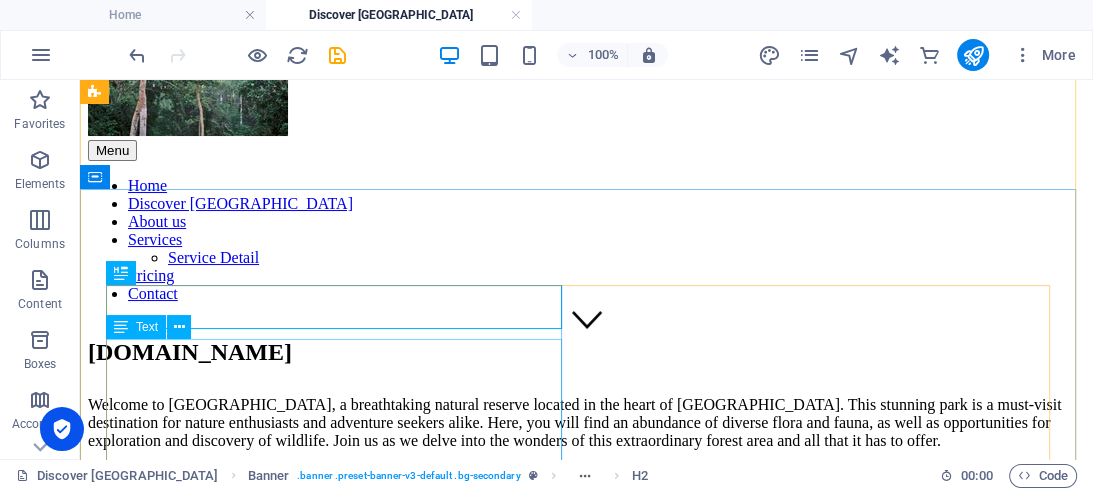 click on "Welcome to [GEOGRAPHIC_DATA], a breathtaking natural reserve located in the heart of [GEOGRAPHIC_DATA]. This stunning park is a must-visit destination for nature enthusiasts and adventure seekers alike. Here, you will find an abundance of diverse flora and fauna, as well as opportunities for exploration and discovery of wildlife. Join us as we delve into the wonders of this extraordinary forest area and all that it has to offer." at bounding box center [586, 423] 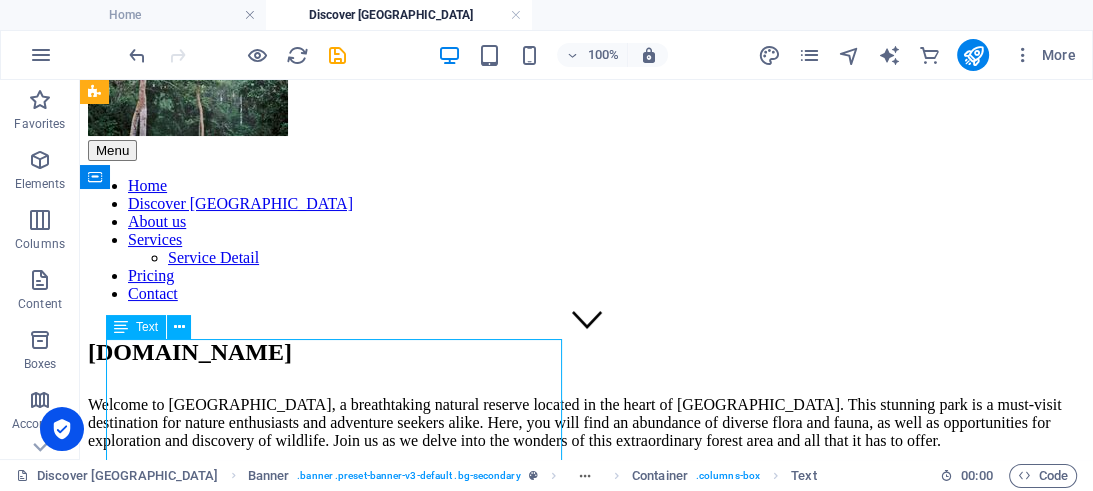 click on "Welcome to [GEOGRAPHIC_DATA], a breathtaking natural reserve located in the heart of [GEOGRAPHIC_DATA]. This stunning park is a must-visit destination for nature enthusiasts and adventure seekers alike. Here, you will find an abundance of diverse flora and fauna, as well as opportunities for exploration and discovery of wildlife. Join us as we delve into the wonders of this extraordinary forest area and all that it has to offer." at bounding box center (586, 423) 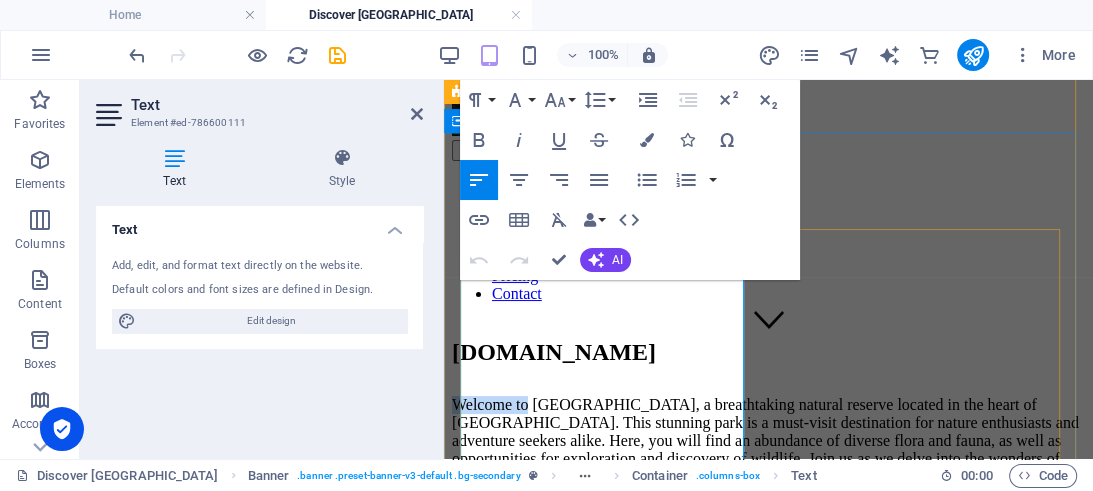 drag, startPoint x: 462, startPoint y: 288, endPoint x: 554, endPoint y: 288, distance: 92 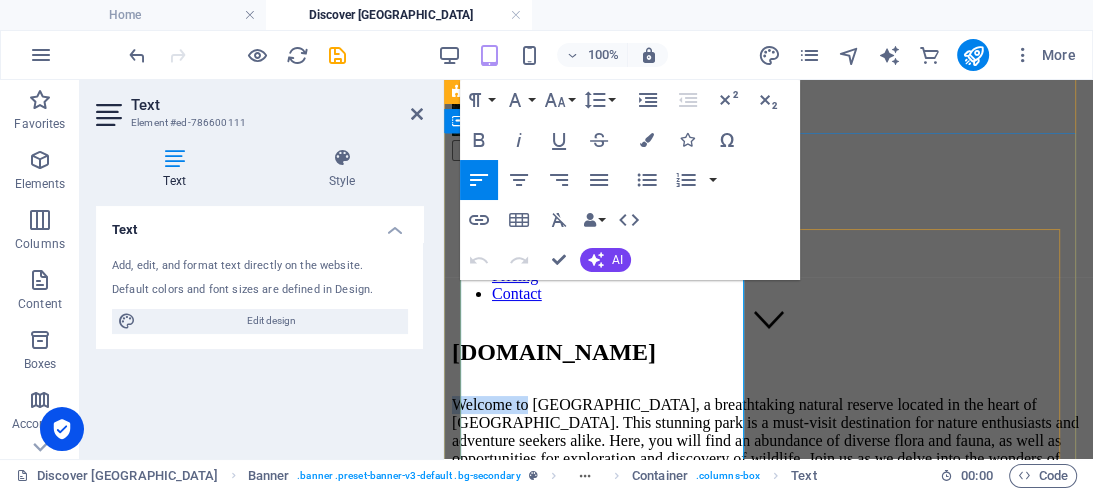 click on "Welcome to [GEOGRAPHIC_DATA], a breathtaking natural reserve located in the heart of [GEOGRAPHIC_DATA]. This stunning park is a must-visit destination for nature enthusiasts and adventure seekers alike. Here, you will find an abundance of diverse flora and fauna, as well as opportunities for exploration and discovery of wildlife. Join us as we delve into the wonders of this extraordinary forest area and all that it has to offer." at bounding box center [768, 441] 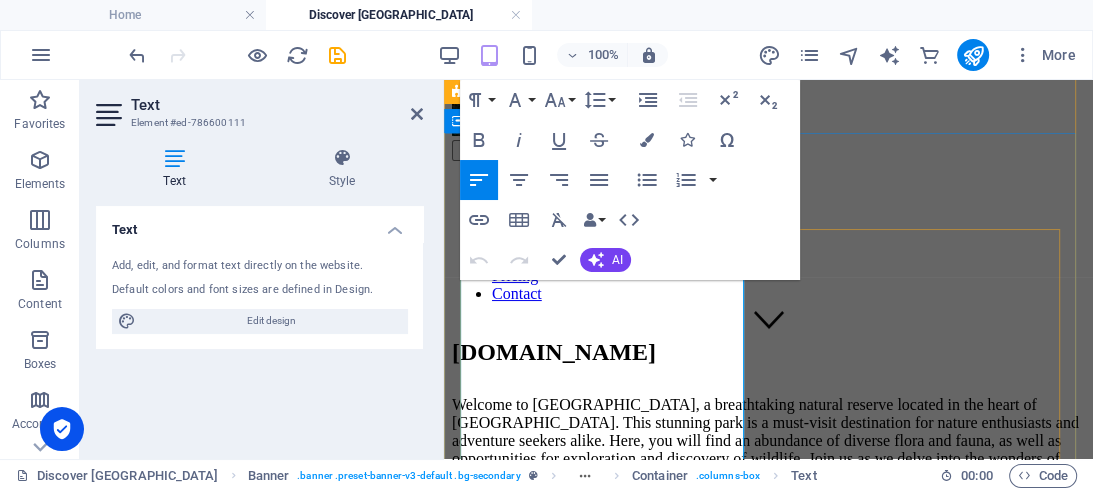 click on "Welcome to [GEOGRAPHIC_DATA], a breathtaking natural reserve located in the heart of [GEOGRAPHIC_DATA]. This stunning park is a must-visit destination for nature enthusiasts and adventure seekers alike. Here, you will find an abundance of diverse flora and fauna, as well as opportunities for exploration and discovery of wildlife. Join us as we delve into the wonders of this extraordinary forest area and all that it has to offer." at bounding box center [768, 441] 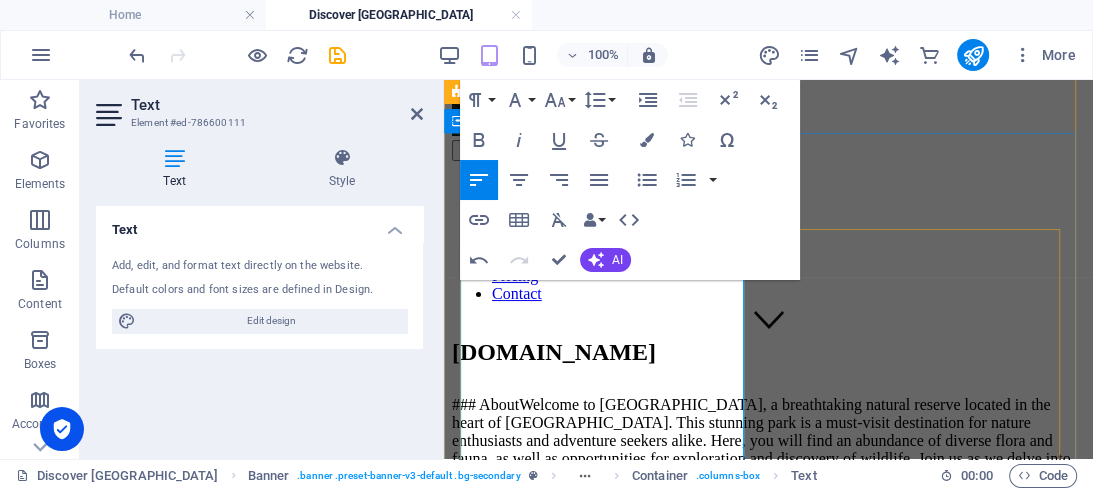 click on "### AboutWelcome to [GEOGRAPHIC_DATA], a breathtaking natural reserve located in the heart of [GEOGRAPHIC_DATA]. This stunning park is a must-visit destination for nature enthusiasts and adventure seekers alike. Here, you will find an abundance of diverse flora and fauna, as well as opportunities for exploration and discovery of wildlife. Join us as we delve into the wonders of this extraordinary forest area and all that it has to offer." at bounding box center (768, 441) 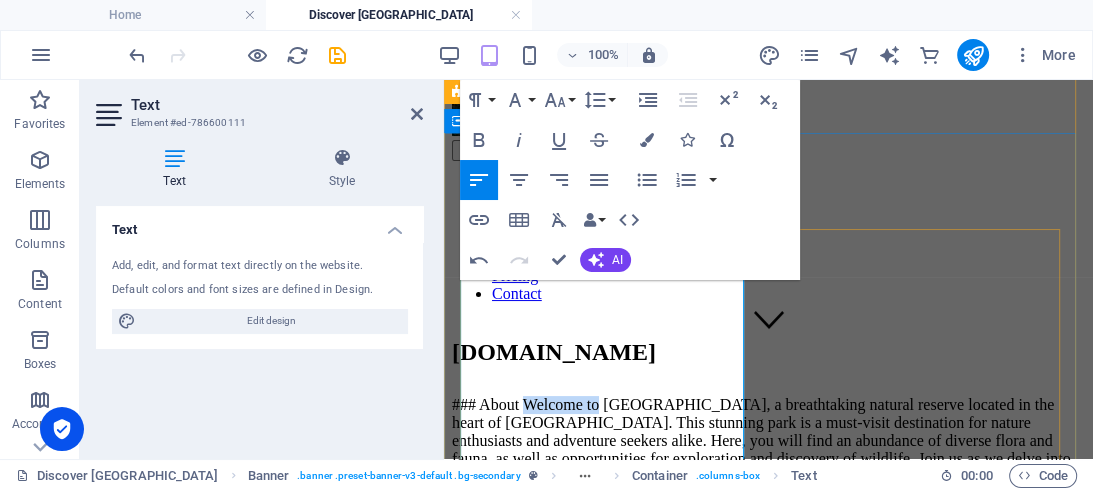 drag, startPoint x: 556, startPoint y: 288, endPoint x: 650, endPoint y: 288, distance: 94 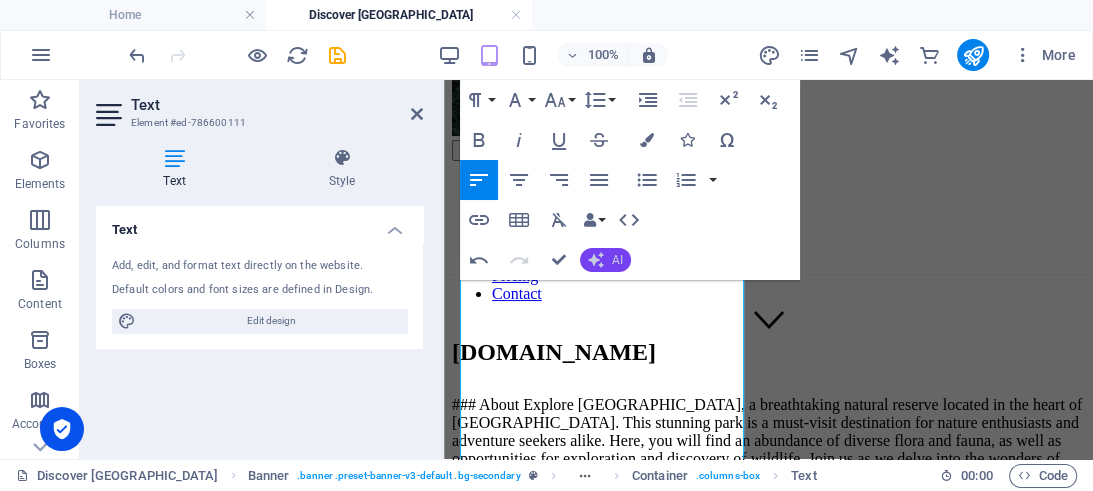 click on "AI" at bounding box center (605, 260) 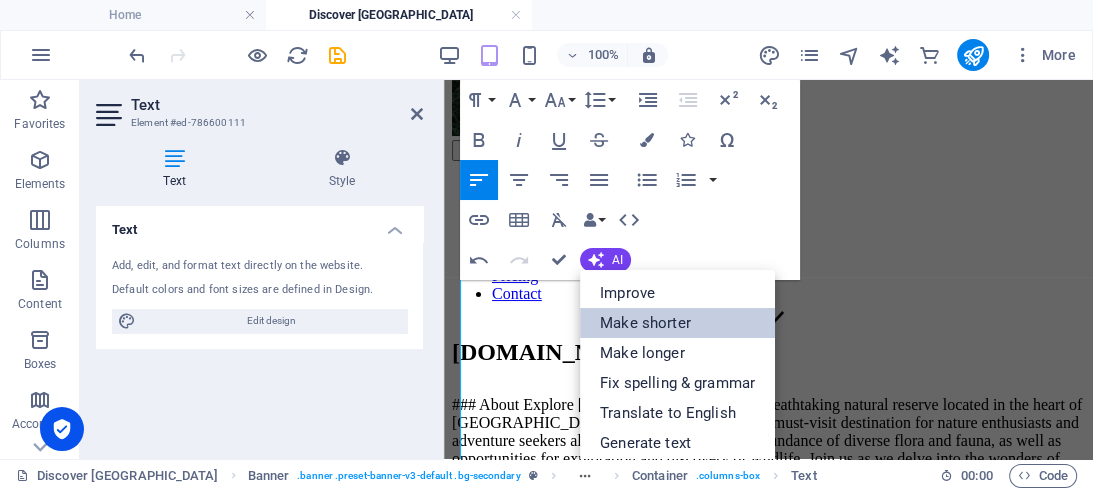 click on "Make shorter" at bounding box center [677, 323] 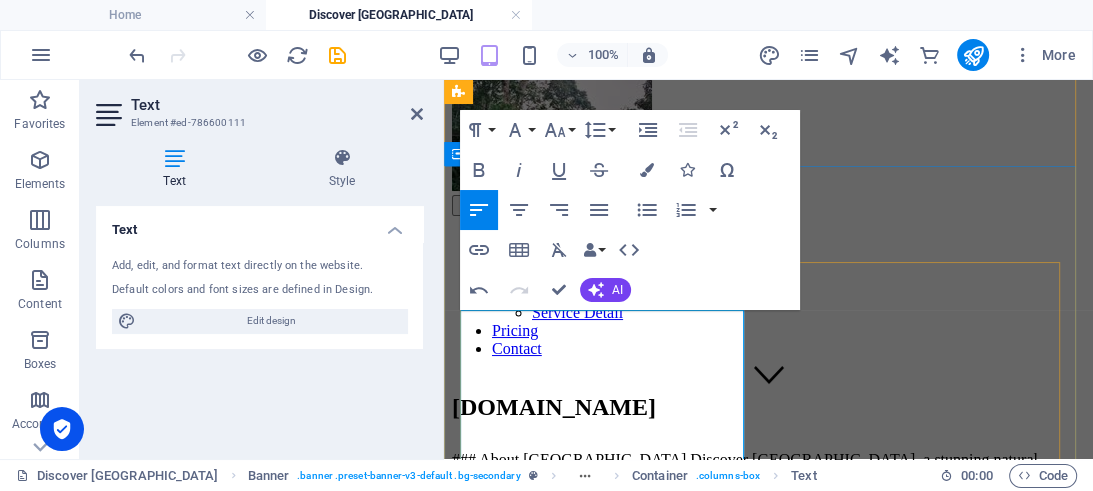scroll, scrollTop: 32, scrollLeft: 0, axis: vertical 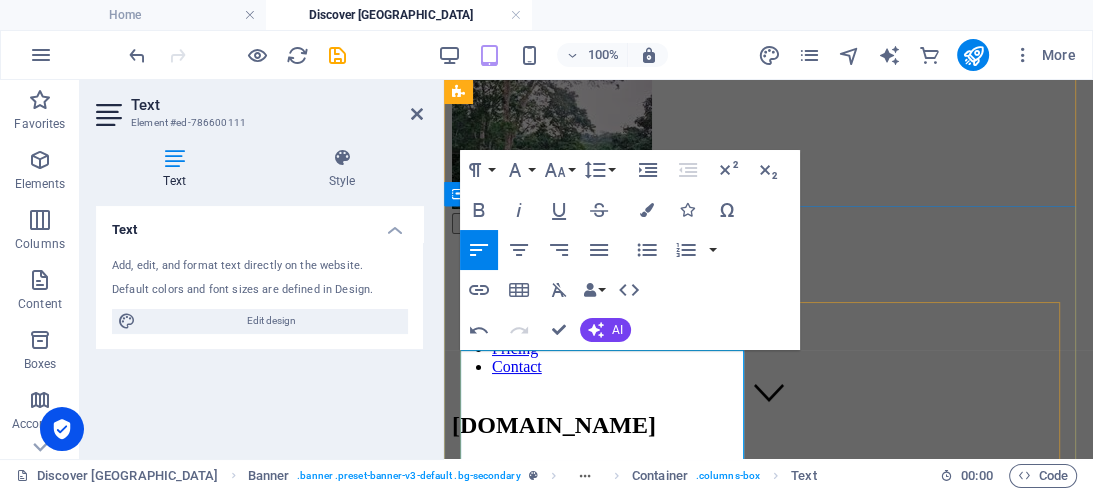drag, startPoint x: 555, startPoint y: 362, endPoint x: 462, endPoint y: 361, distance: 93.00538 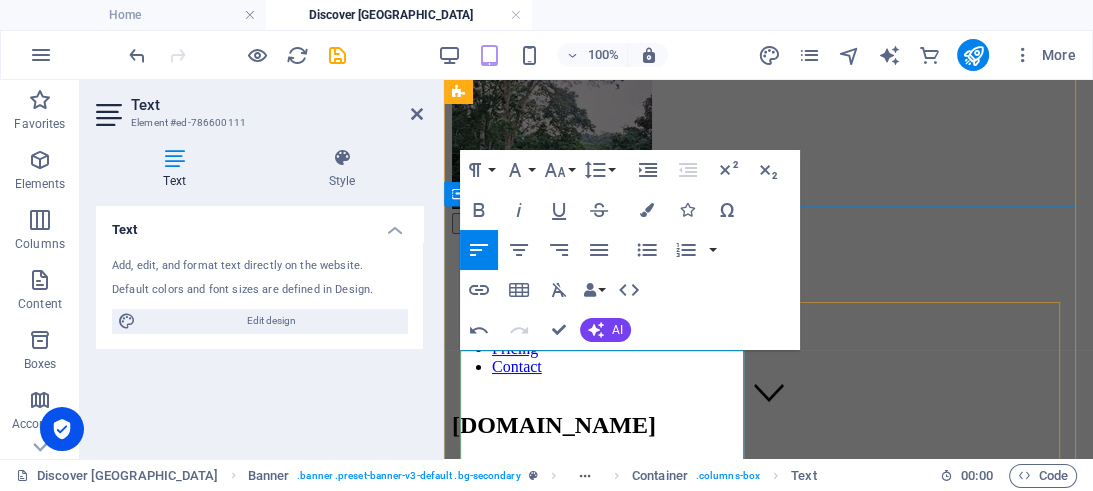 click on "[GEOGRAPHIC_DATA] Discover [GEOGRAPHIC_DATA], a stunning natural reserve in [GEOGRAPHIC_DATA]. Perfect for nature lovers and adventurers, it offers diverse flora, fauna, and exciting wildlife exploration opportunities. Join us to experience the wonders of this extraordinary forest!" at bounding box center [768, 505] 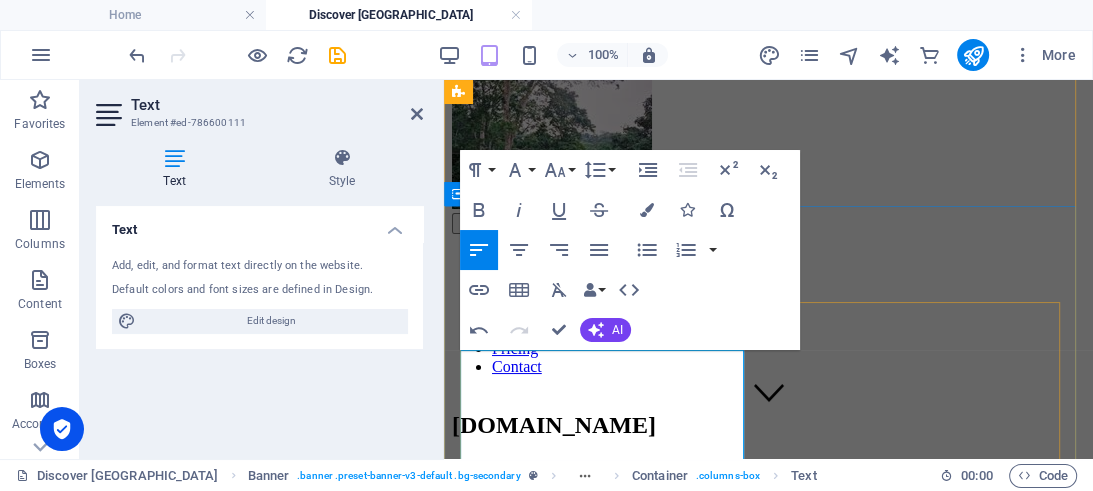 drag, startPoint x: 621, startPoint y: 361, endPoint x: 462, endPoint y: 362, distance: 159.00314 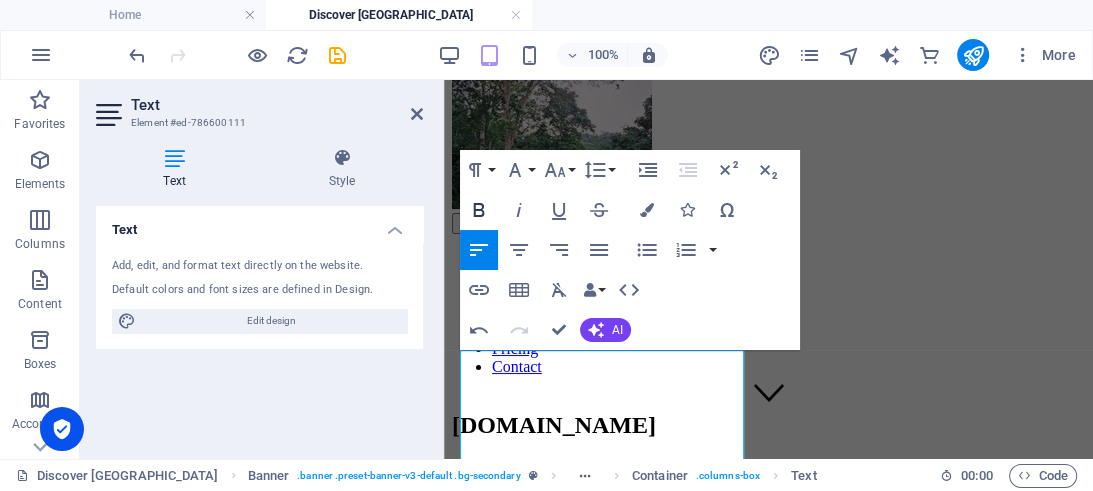 click 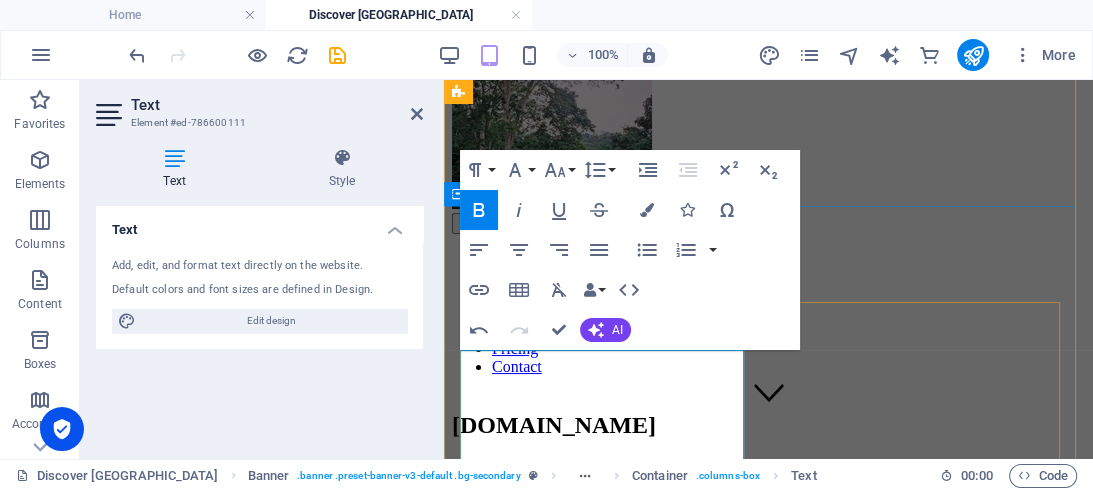 click on "[GEOGRAPHIC_DATA]  - Discover [GEOGRAPHIC_DATA], a stunning natural reserve in [GEOGRAPHIC_DATA]. Perfect for nature lovers and adventurers, it offers diverse flora, fauna, and exciting wildlife exploration opportunities. Join us to experience the wonders of this extraordinary forest!" at bounding box center (768, 505) 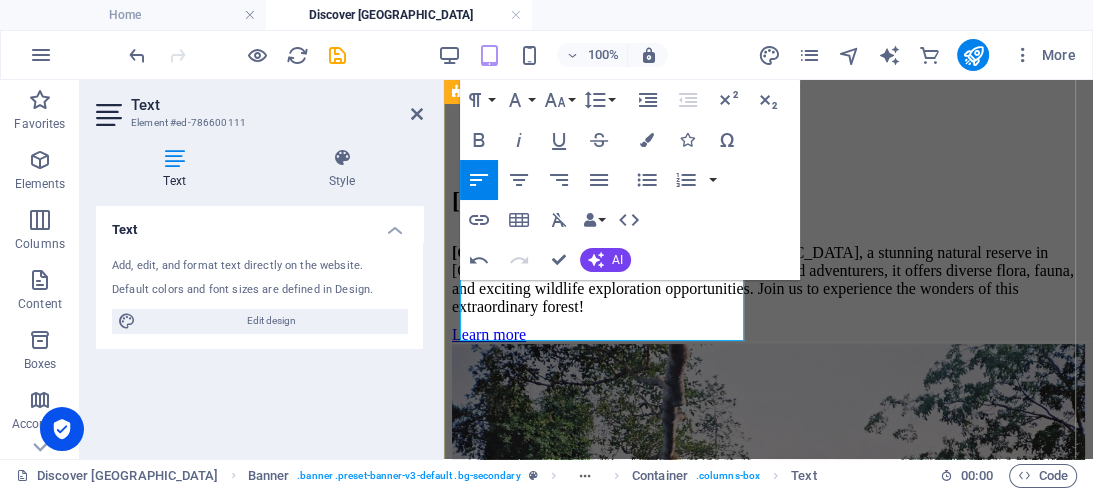 scroll, scrollTop: 349, scrollLeft: 0, axis: vertical 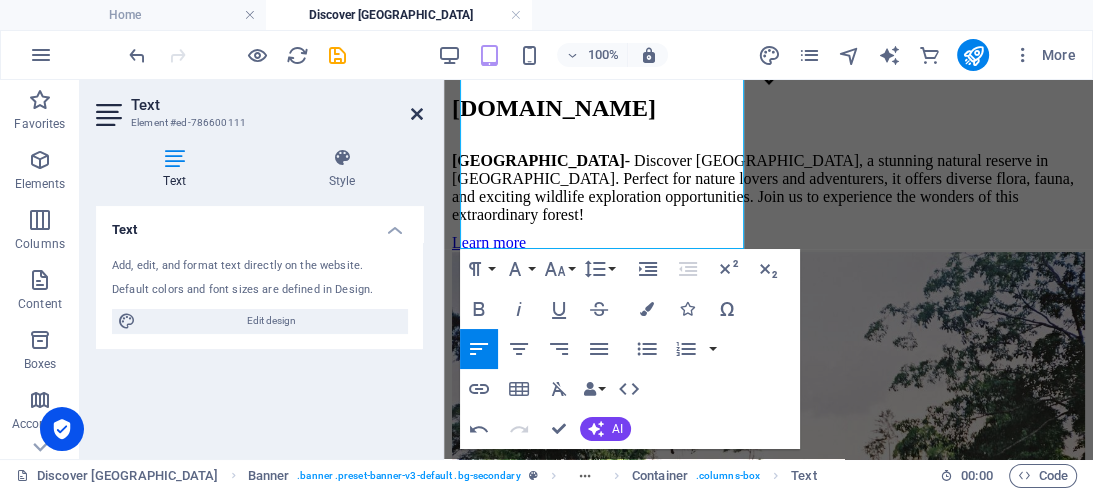 click at bounding box center (417, 114) 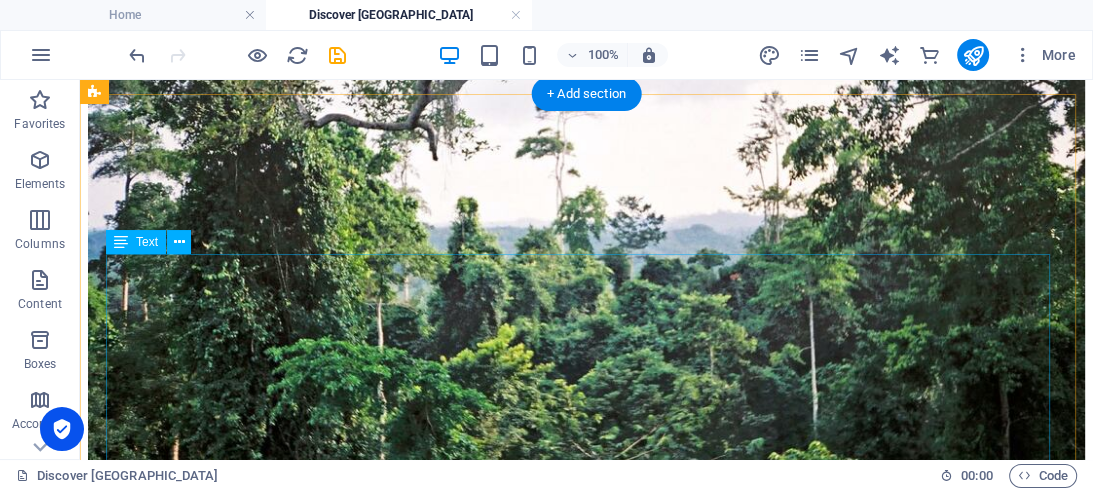 scroll, scrollTop: 616, scrollLeft: 0, axis: vertical 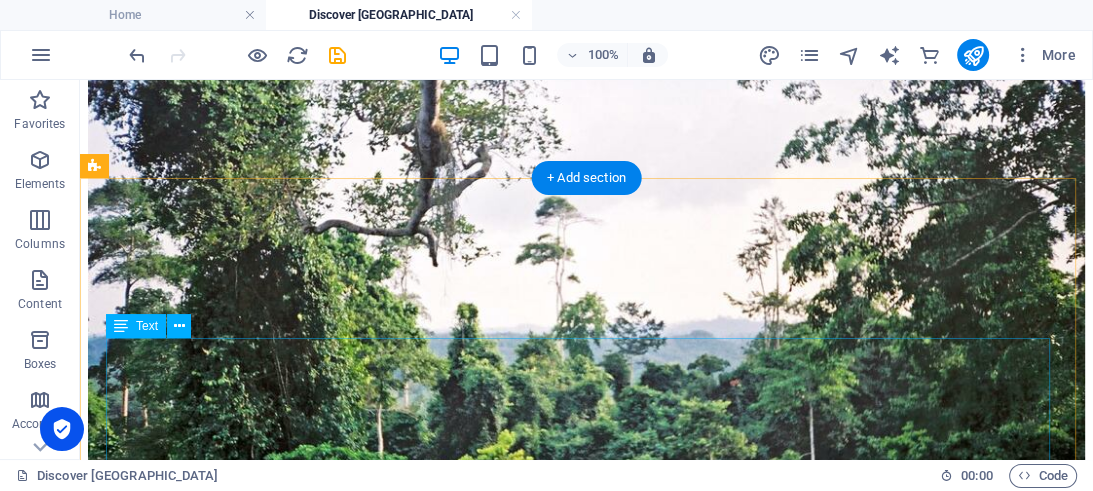 click on "### About Our Location, [GEOGRAPHIC_DATA], and Objectives **Location:**     [GEOGRAPHIC_DATA] is nestled in the Central region of [GEOGRAPHIC_DATA], conveniently located near the historical landmarks of [GEOGRAPHIC_DATA] and [GEOGRAPHIC_DATA]. This stunning national park is renowned for its rich biodiversity, lush rainforests, and the famous canopy walkway that offers breathtaking views of the environment. Being in close proximity to [GEOGRAPHIC_DATA], visitors can easily explore both the natural beauty of the park and the cultural heritage of the surrounding area. **Aim:**     **Objectives:**" at bounding box center (586, 902) 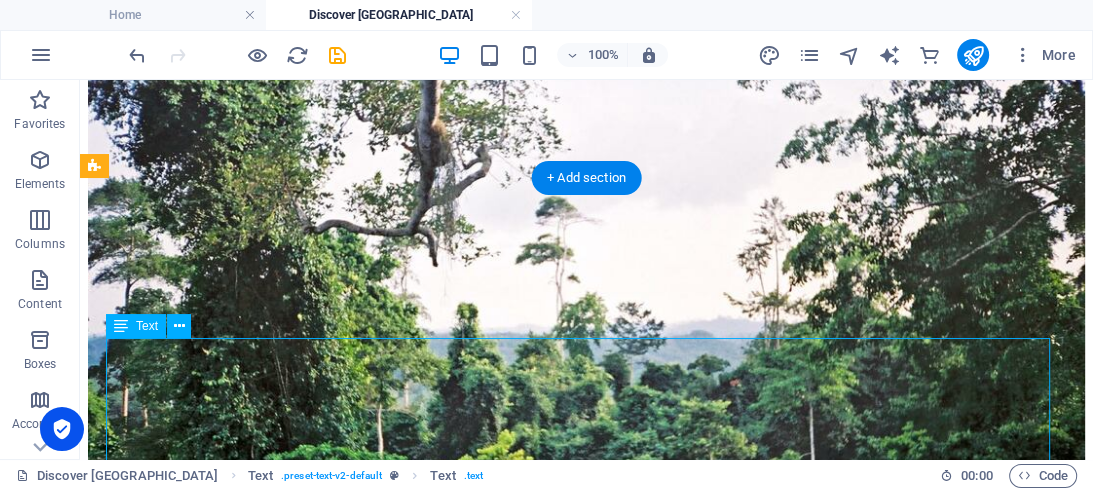 click on "### About Our Location, [GEOGRAPHIC_DATA], and Objectives **Location:**     [GEOGRAPHIC_DATA] is nestled in the Central region of [GEOGRAPHIC_DATA], conveniently located near the historical landmarks of [GEOGRAPHIC_DATA] and [GEOGRAPHIC_DATA]. This stunning national park is renowned for its rich biodiversity, lush rainforests, and the famous canopy walkway that offers breathtaking views of the environment. Being in close proximity to [GEOGRAPHIC_DATA], visitors can easily explore both the natural beauty of the park and the cultural heritage of the surrounding area. **Aim:**     **Objectives:**" at bounding box center (586, 902) 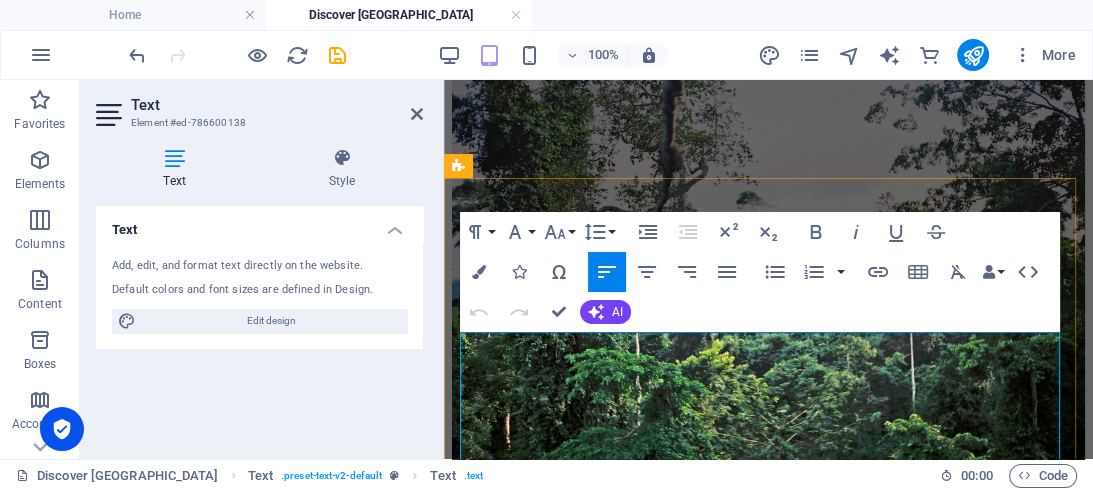 click on "### About Our Location, [GEOGRAPHIC_DATA], and Objectives **Location:**     [GEOGRAPHIC_DATA] is nestled in the Central region of [GEOGRAPHIC_DATA], conveniently located near the historical landmarks of [GEOGRAPHIC_DATA] and [GEOGRAPHIC_DATA]. This stunning national park is renowned for its rich biodiversity, lush rainforests, and the famous canopy walkway that offers breathtaking views of the environment. Being in close proximity to [GEOGRAPHIC_DATA], visitors can easily explore both the natural beauty of the park and the cultural heritage of the surrounding area. **Aim:**     **Objectives:**" at bounding box center (768, 813) 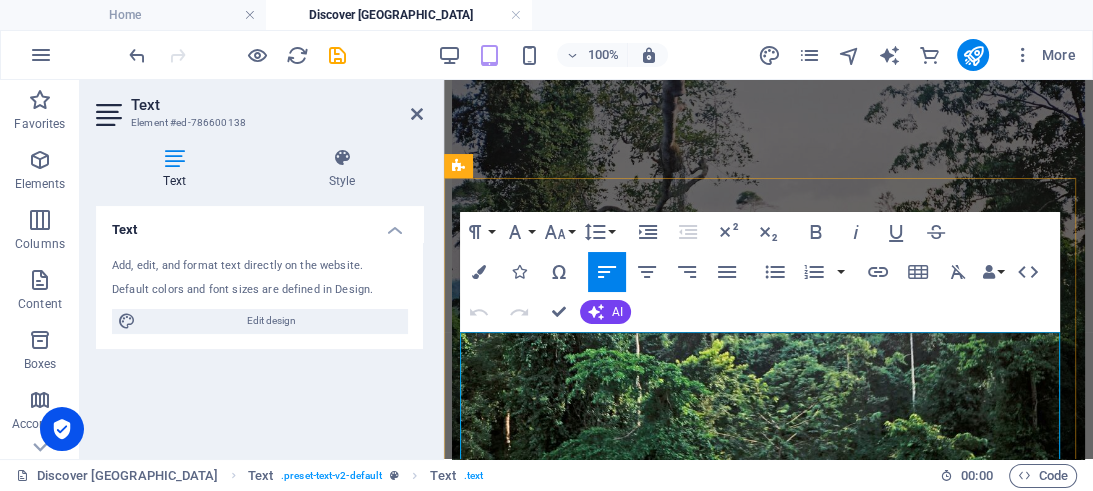 drag, startPoint x: 554, startPoint y: 345, endPoint x: 820, endPoint y: 344, distance: 266.0019 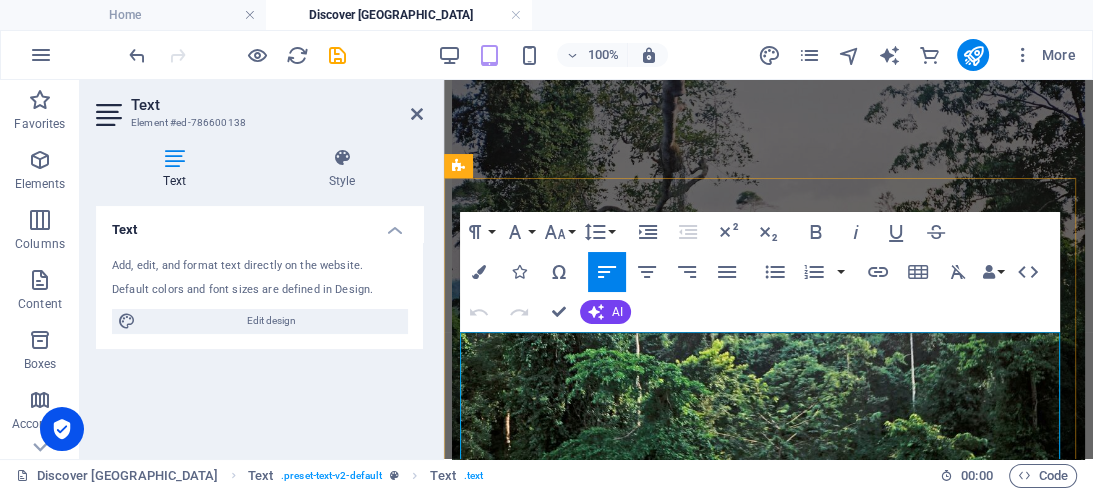 type 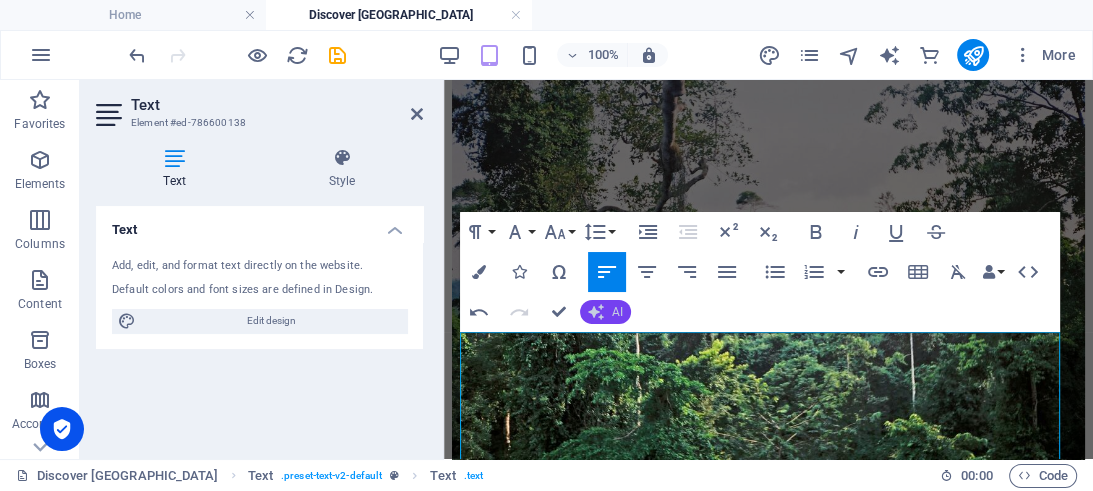 click on "AI" at bounding box center [617, 312] 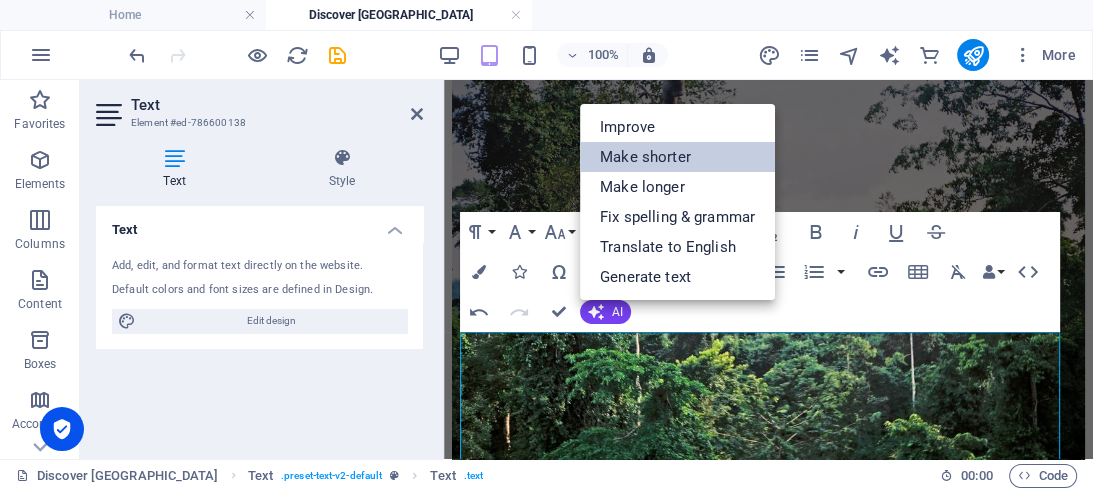 click on "Make shorter" at bounding box center (677, 157) 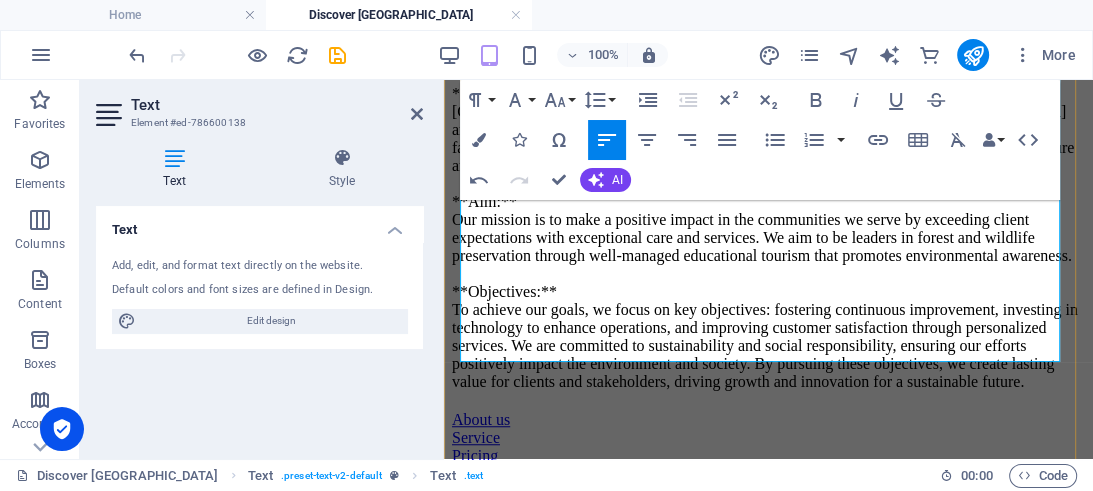 scroll, scrollTop: 1073, scrollLeft: 0, axis: vertical 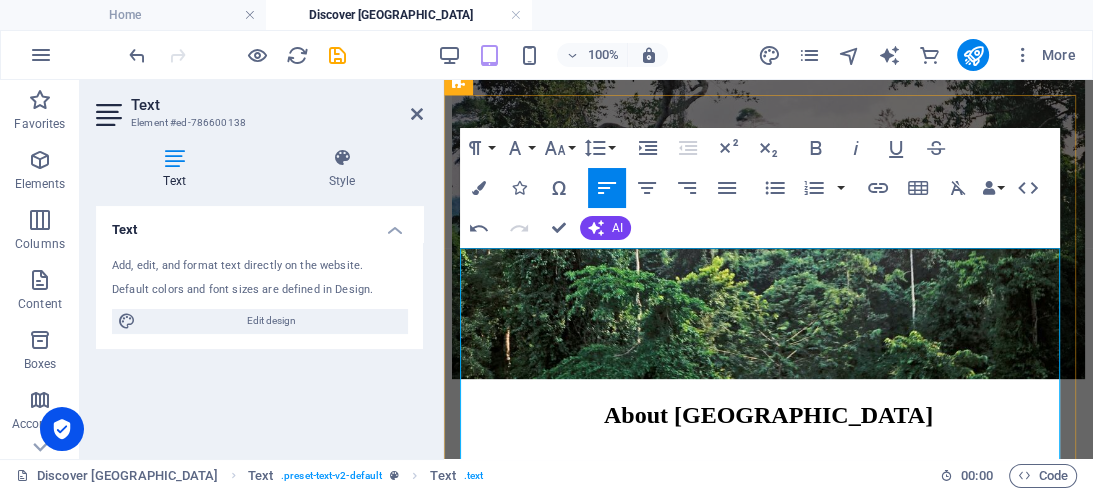 drag, startPoint x: 844, startPoint y: 338, endPoint x: 461, endPoint y: 306, distance: 384.3345 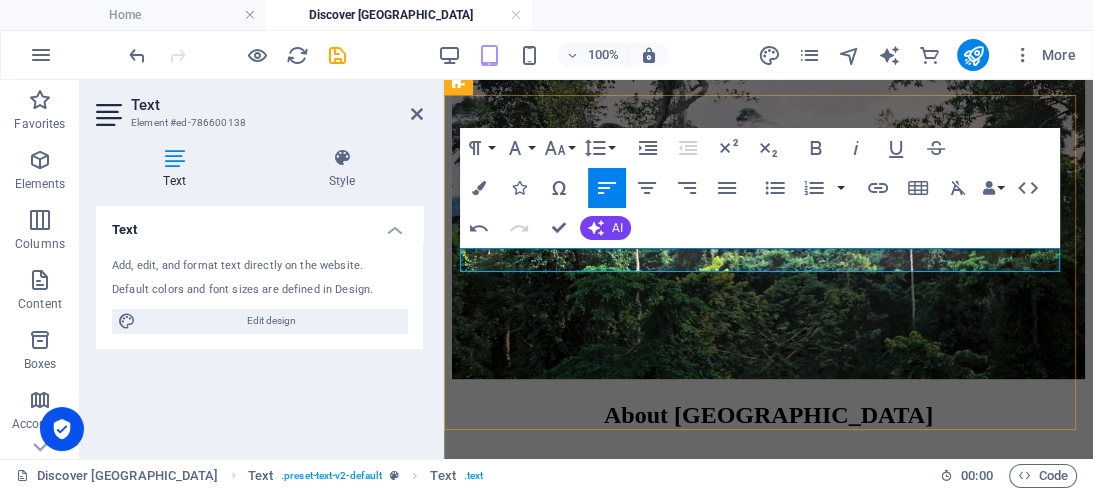 click on "### About the Canopy" at bounding box center [768, 478] 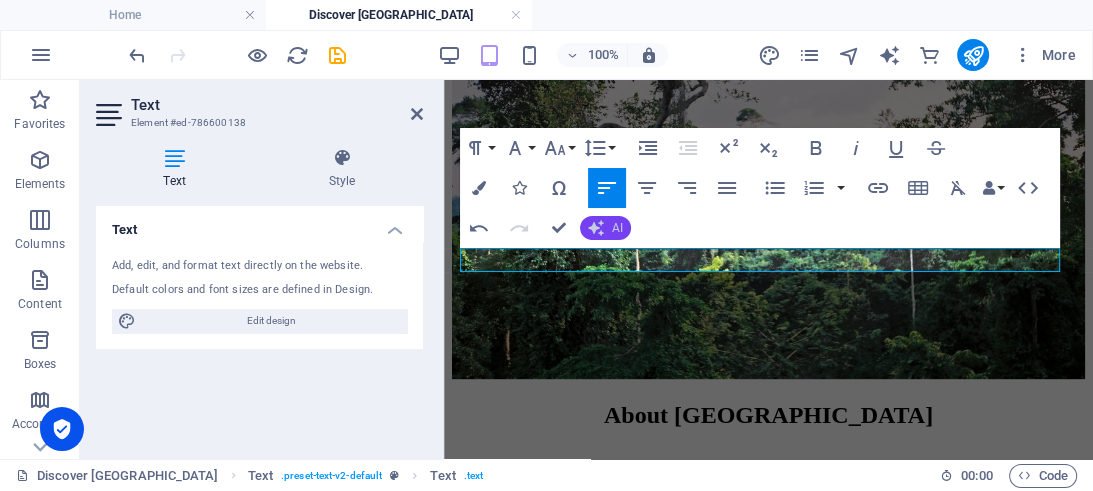 click on "AI" at bounding box center (617, 228) 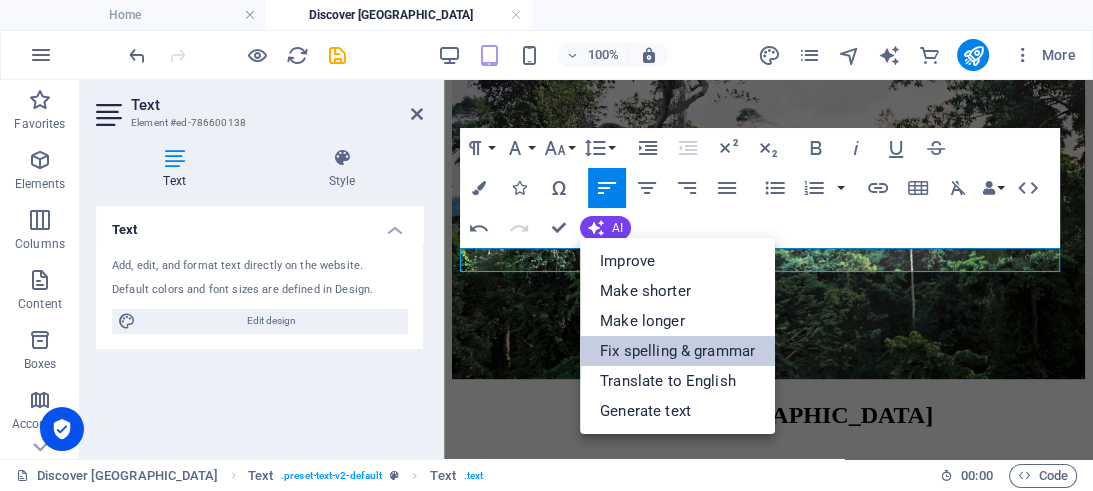 click on "Fix spelling & grammar" at bounding box center (677, 351) 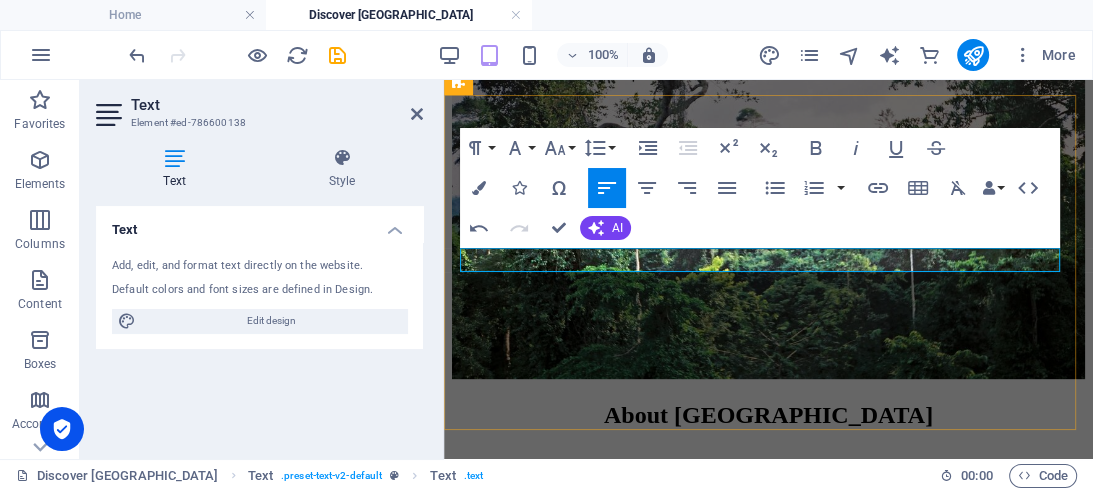 click on "### About the Canopy Above the Rainforest at [GEOGRAPHIC_DATA]" at bounding box center (768, 478) 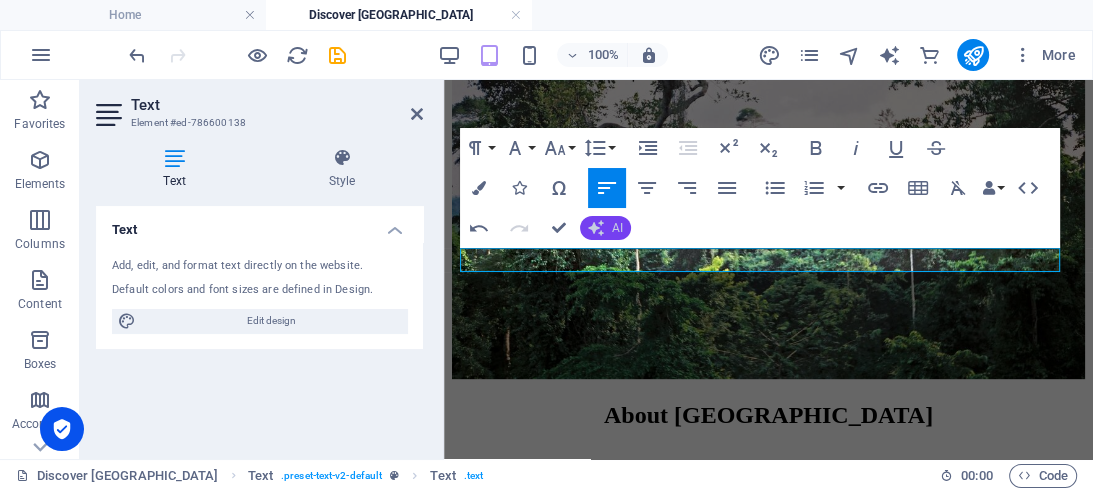 click on "AI" at bounding box center [617, 228] 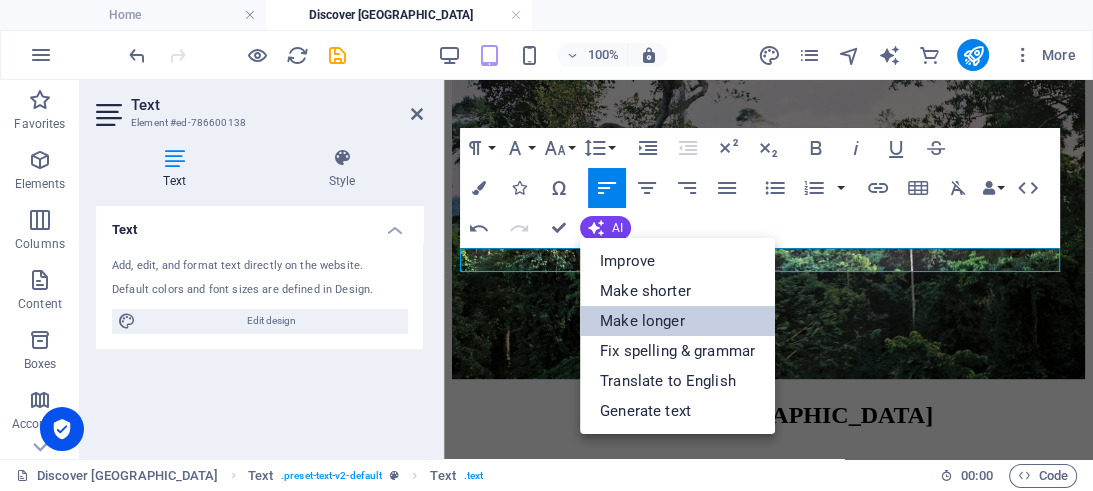 click on "Make longer" at bounding box center [677, 321] 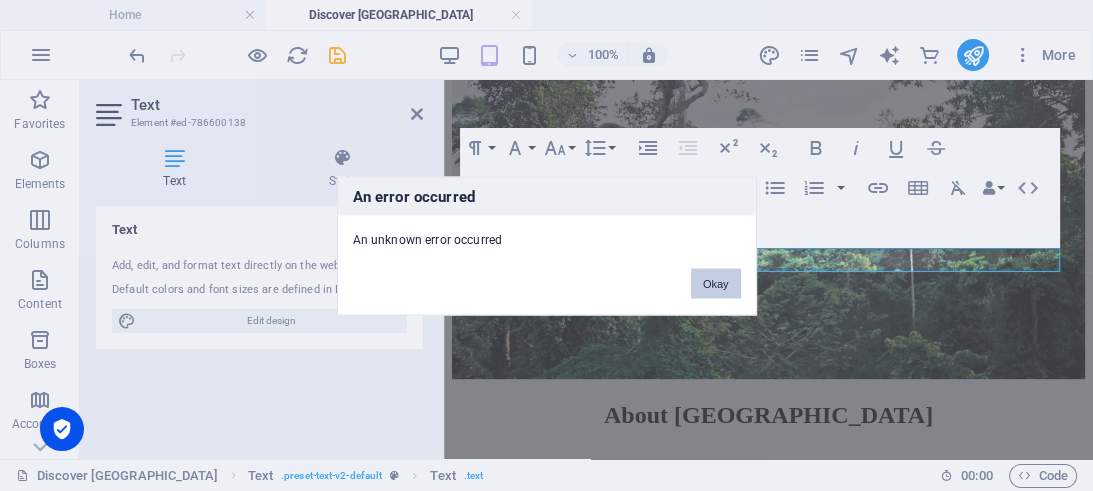 click on "Okay" at bounding box center [716, 283] 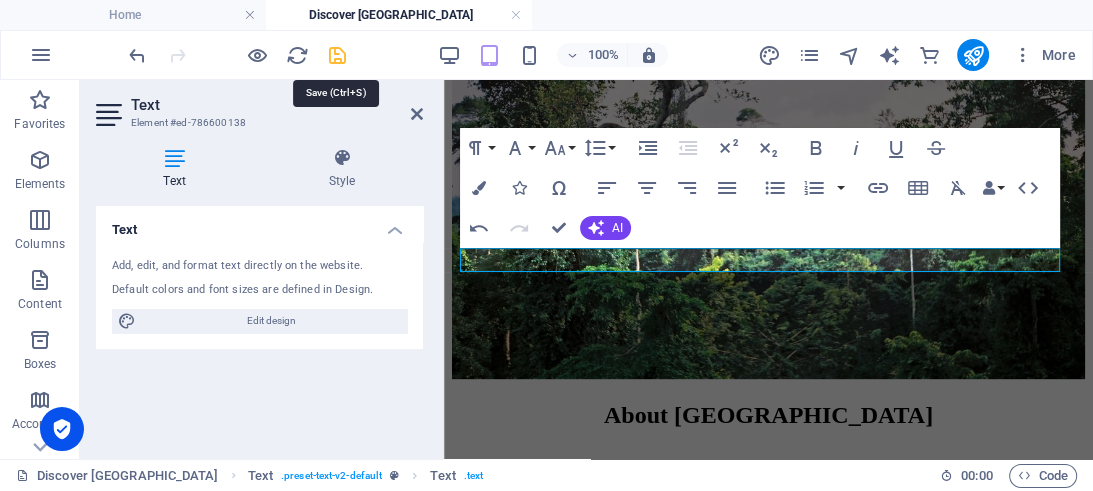 drag, startPoint x: 337, startPoint y: 53, endPoint x: 253, endPoint y: 12, distance: 93.471924 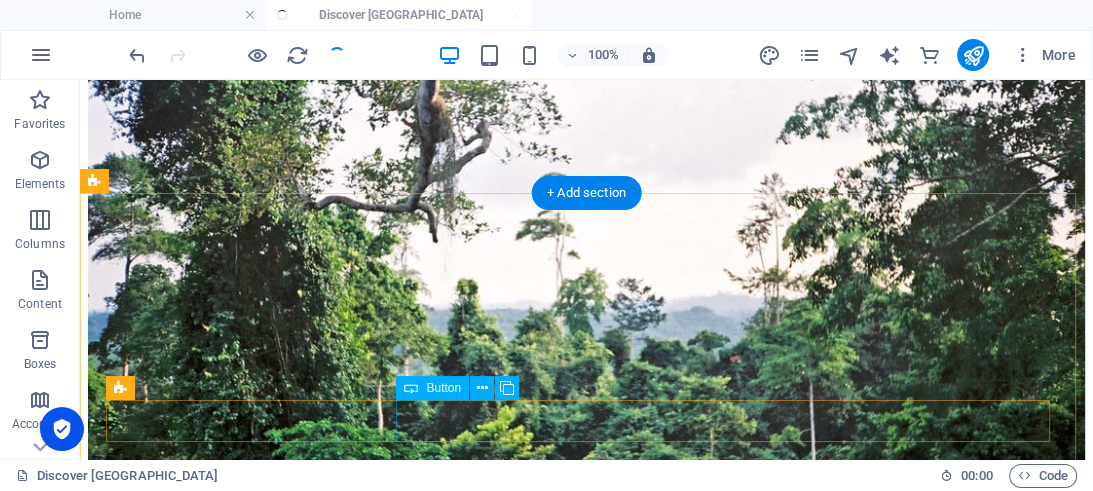 scroll, scrollTop: 601, scrollLeft: 0, axis: vertical 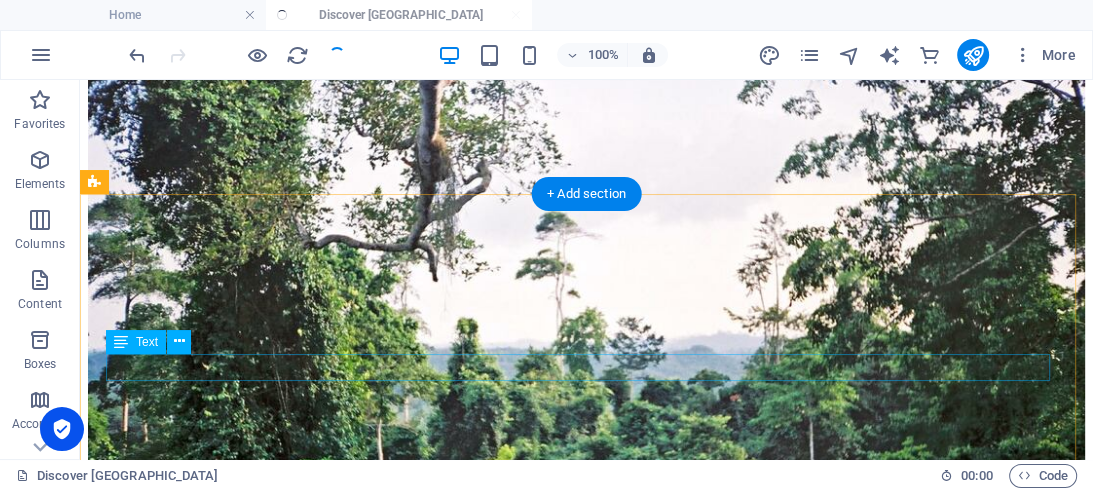 click on "### About the Canopy Above the Rainforest at [GEOGRAPHIC_DATA]" at bounding box center [586, 737] 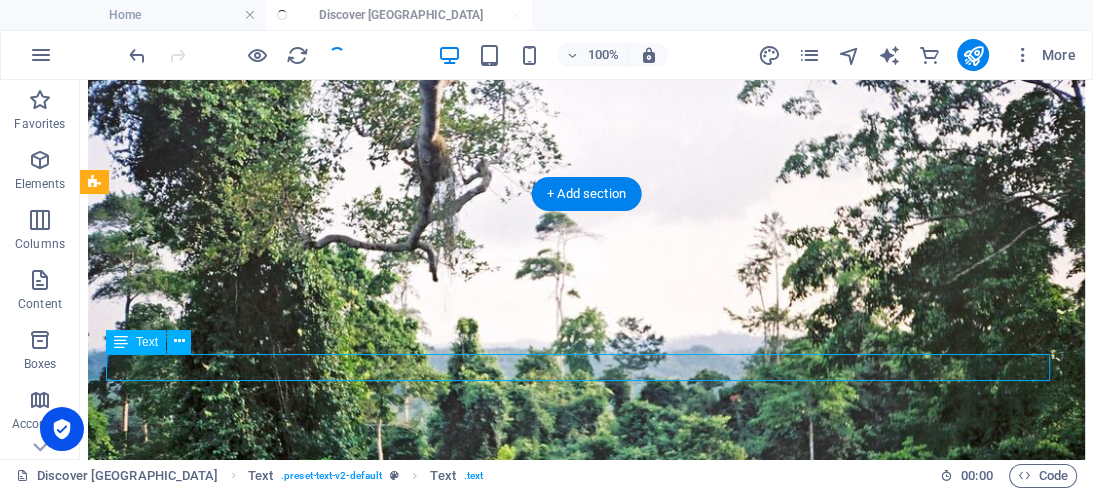 click on "### About the Canopy Above the Rainforest at [GEOGRAPHIC_DATA]" at bounding box center [586, 737] 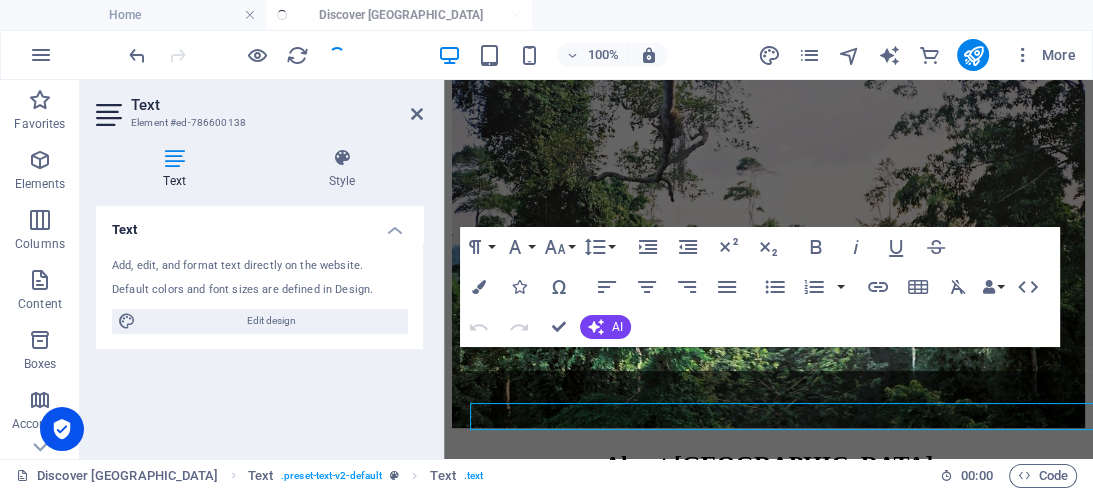 scroll, scrollTop: 552, scrollLeft: 0, axis: vertical 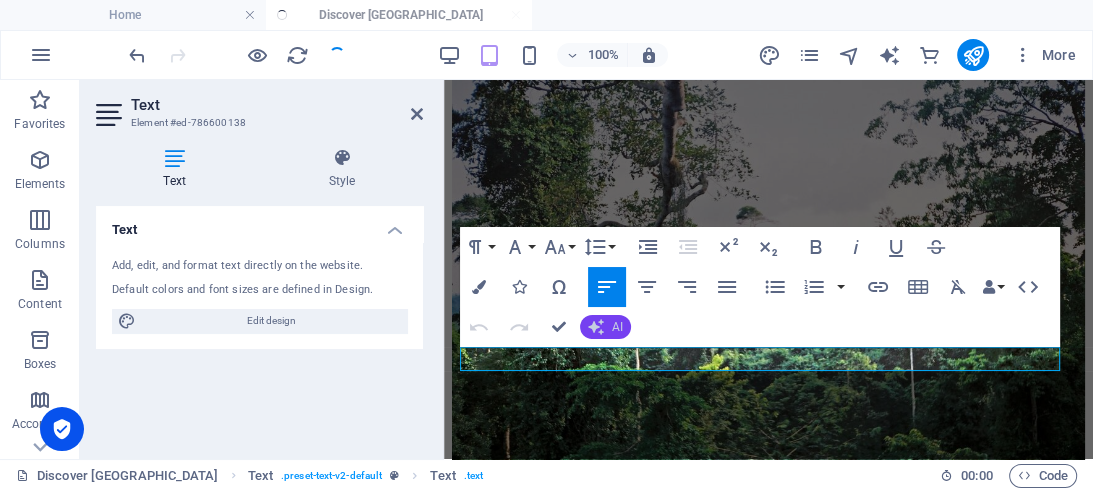 click on "AI" at bounding box center (605, 327) 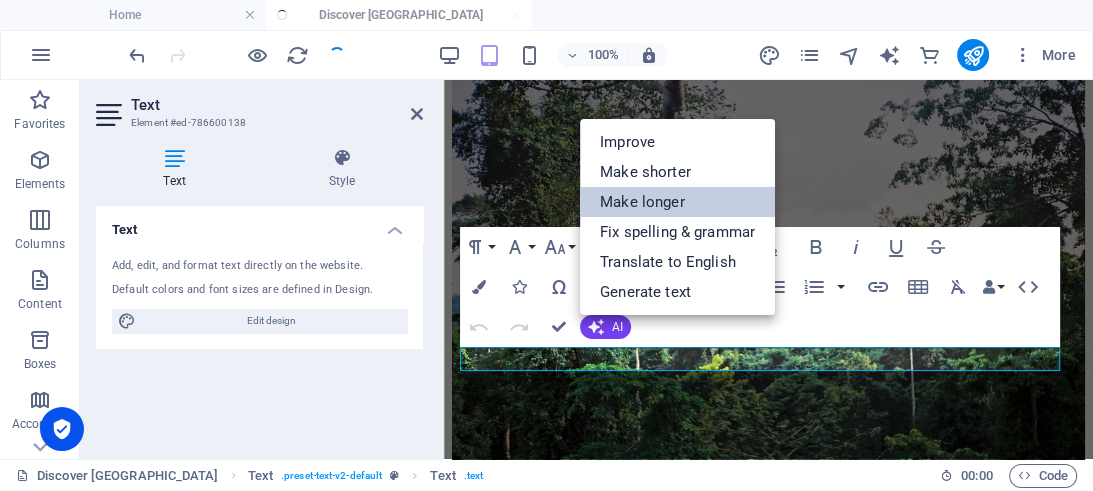 click on "Make longer" at bounding box center [677, 202] 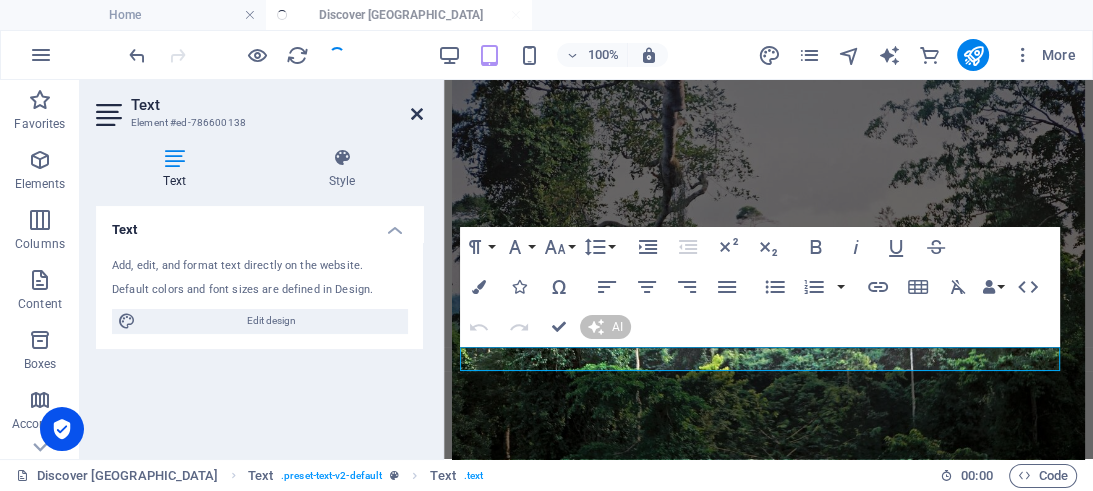 drag, startPoint x: 418, startPoint y: 113, endPoint x: 327, endPoint y: 42, distance: 115.42097 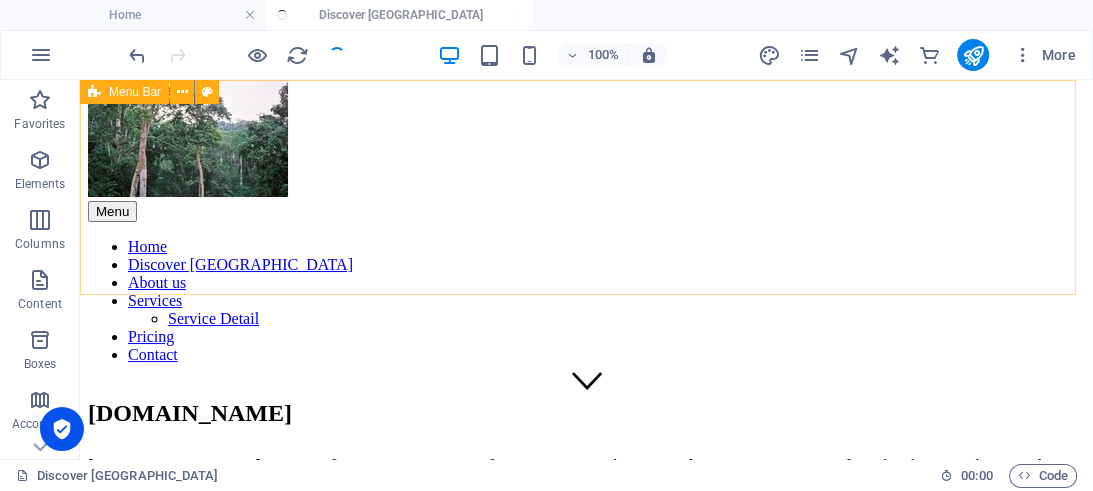 scroll, scrollTop: 0, scrollLeft: 0, axis: both 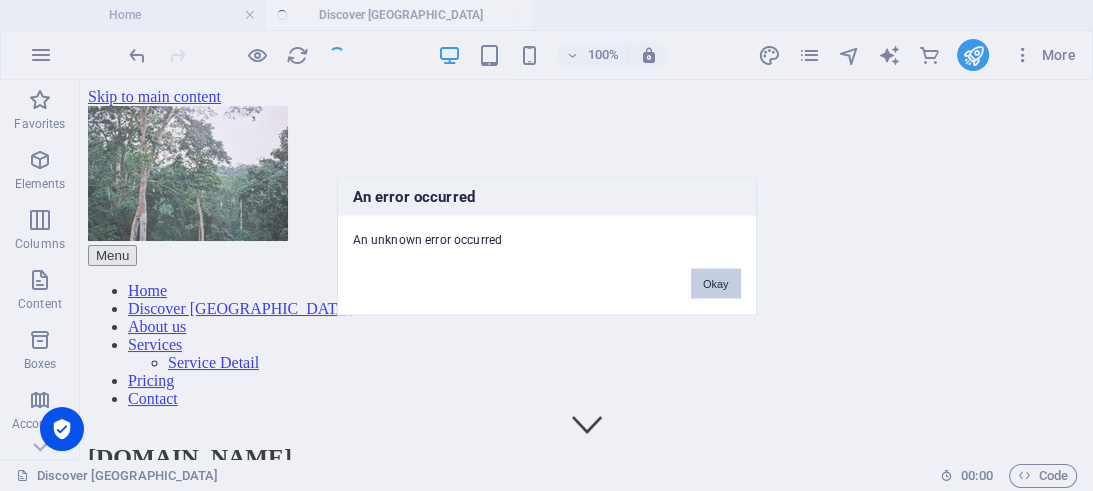 click on "Okay" at bounding box center [716, 283] 